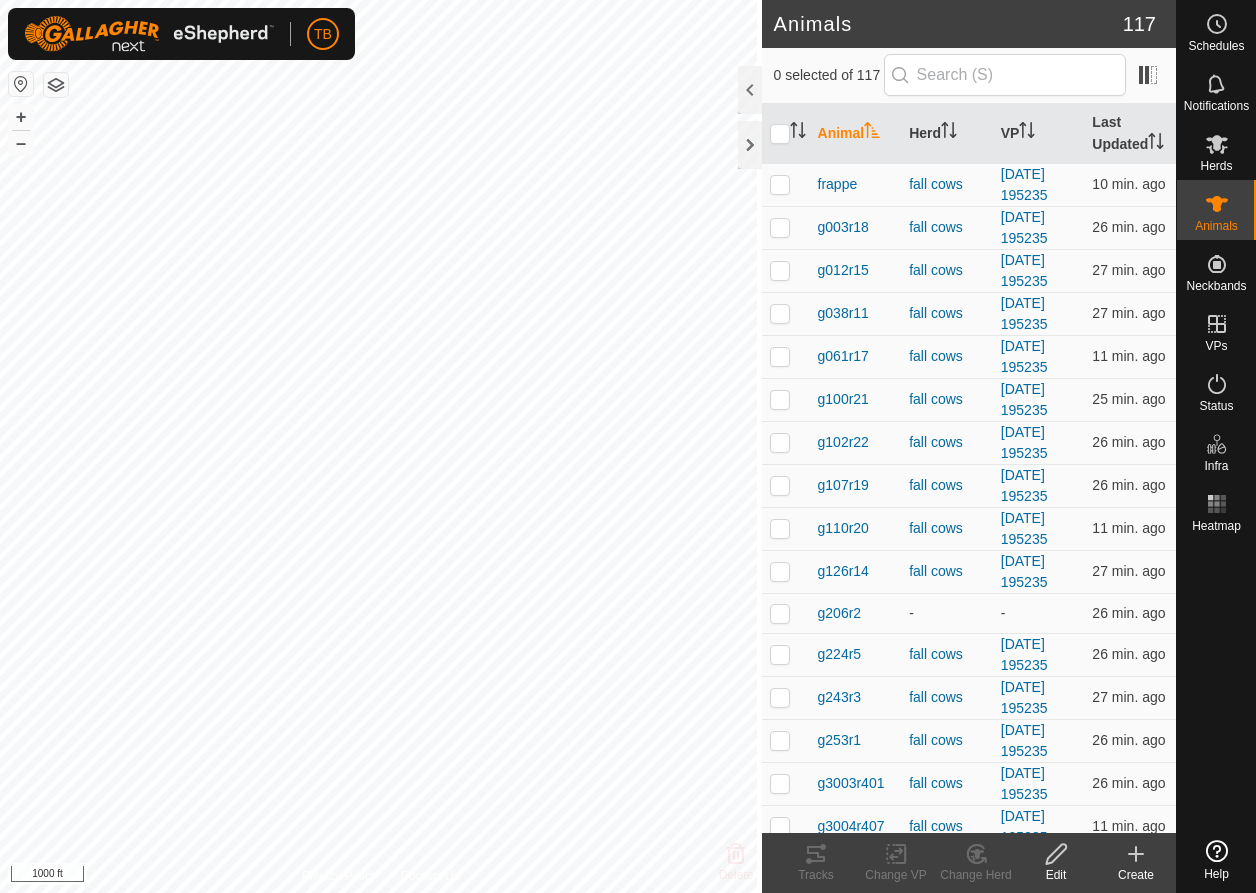 scroll, scrollTop: 0, scrollLeft: 0, axis: both 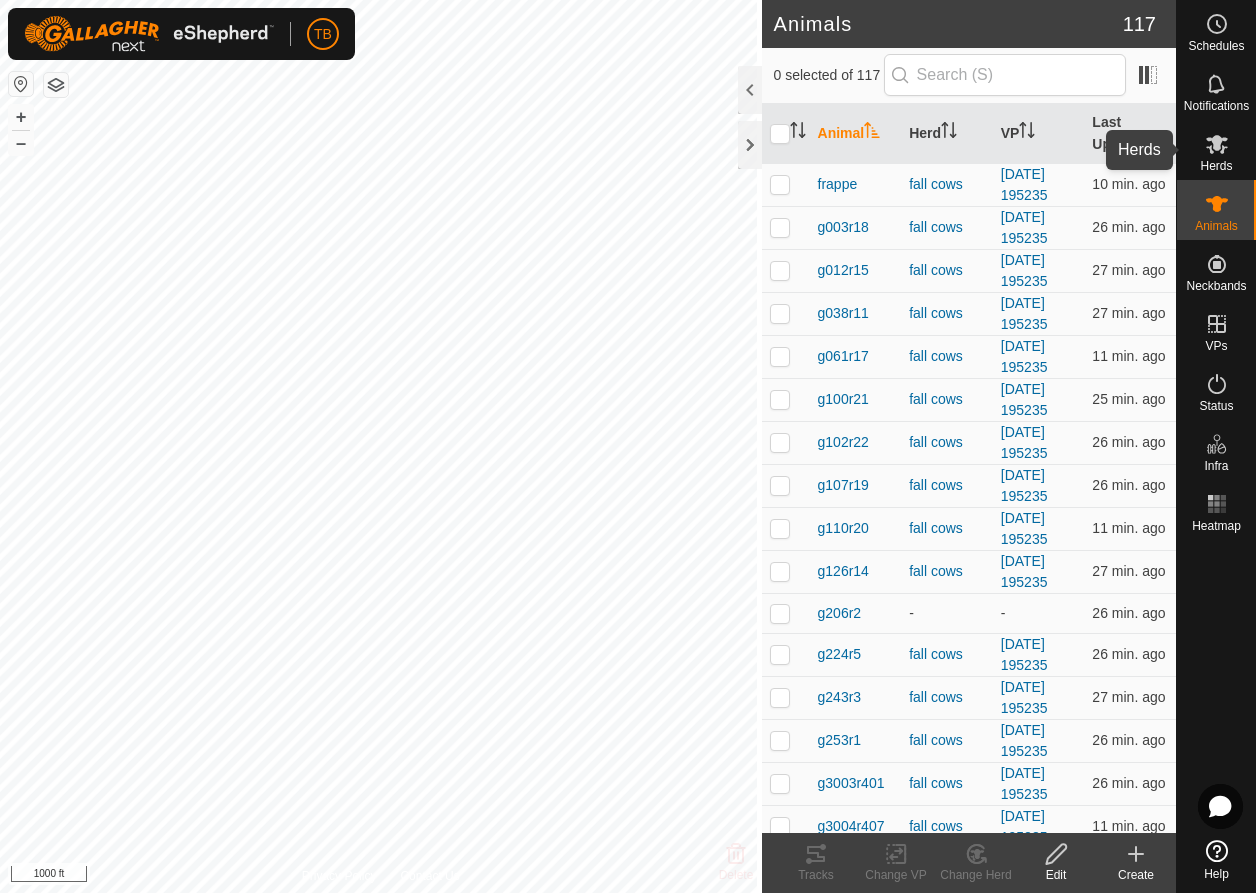 drag, startPoint x: 1219, startPoint y: 154, endPoint x: 1179, endPoint y: 147, distance: 40.60788 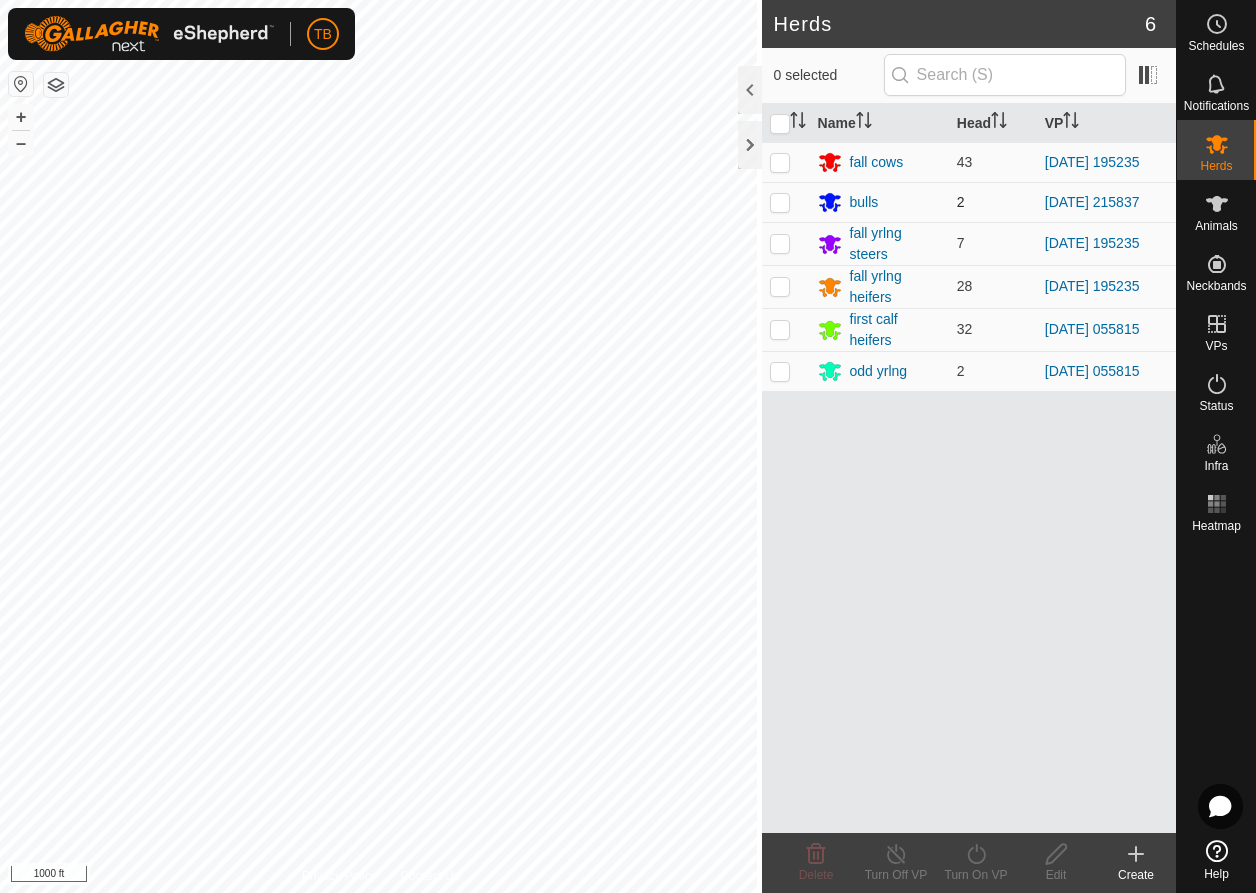 click at bounding box center (780, 202) 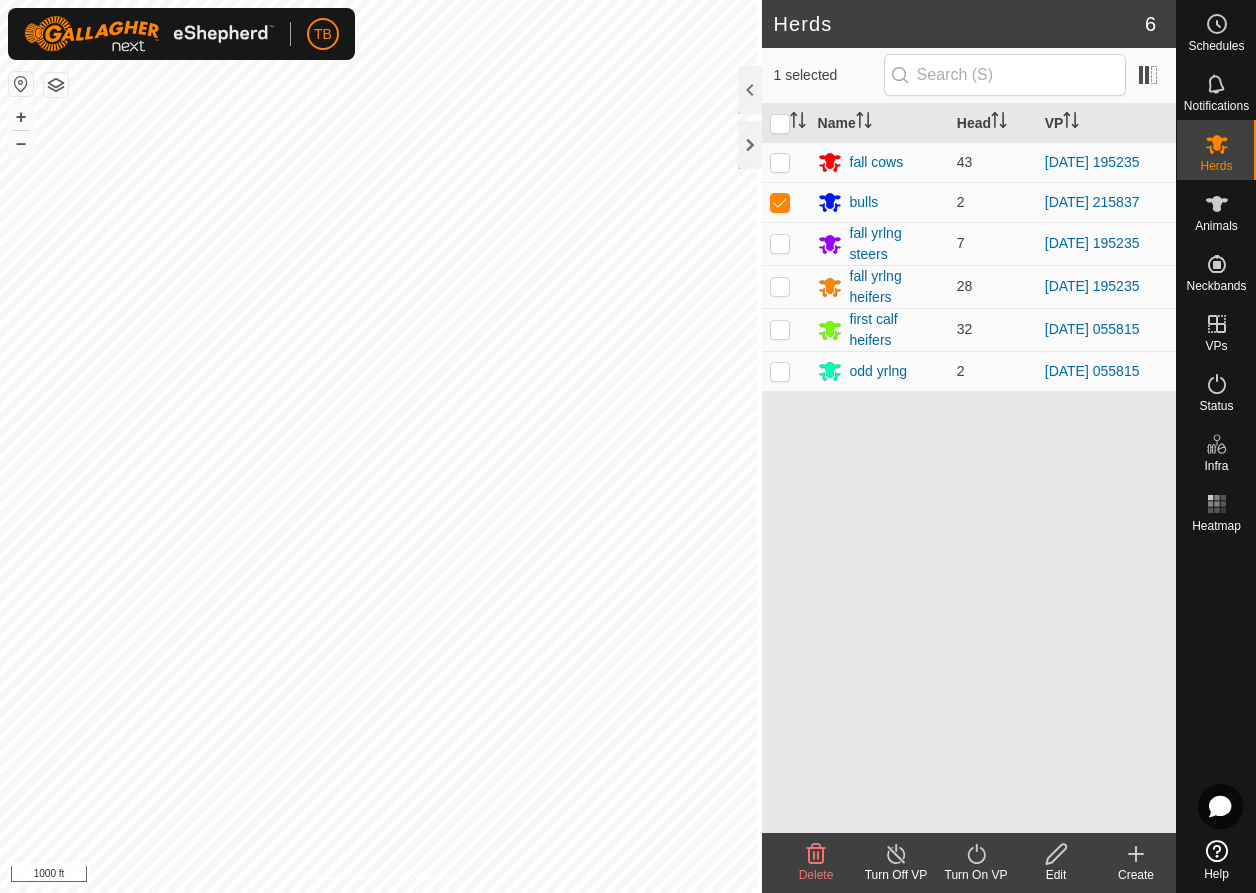 click 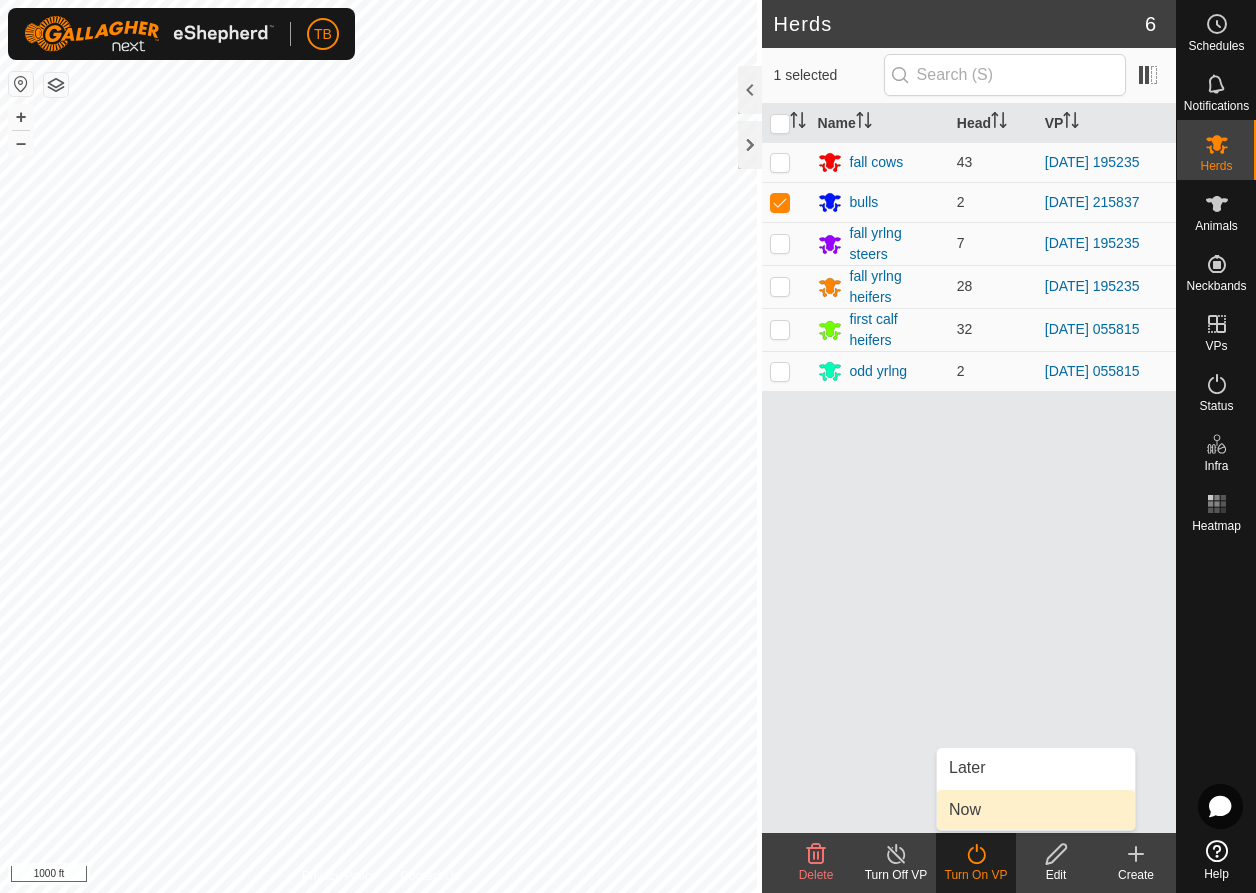 click on "Now" at bounding box center [1036, 810] 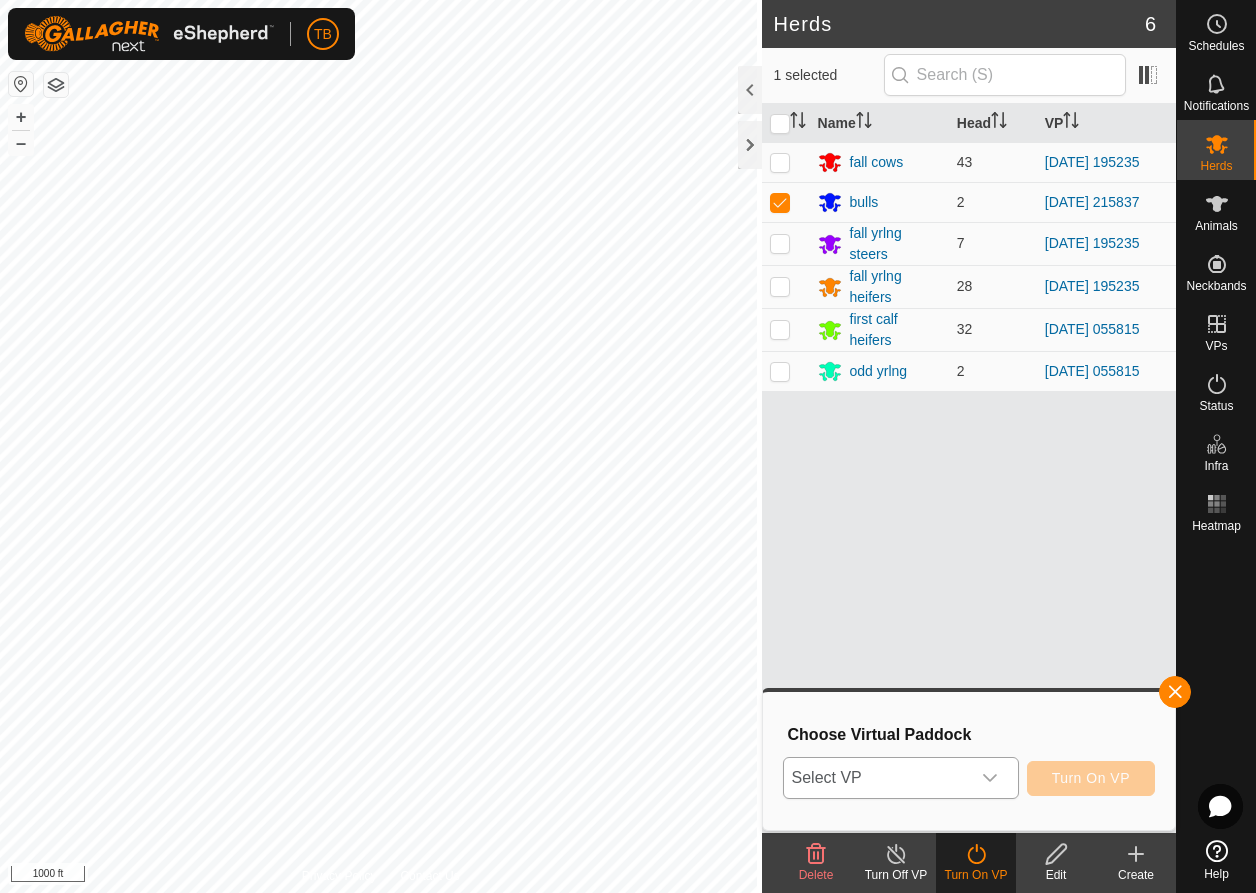 click 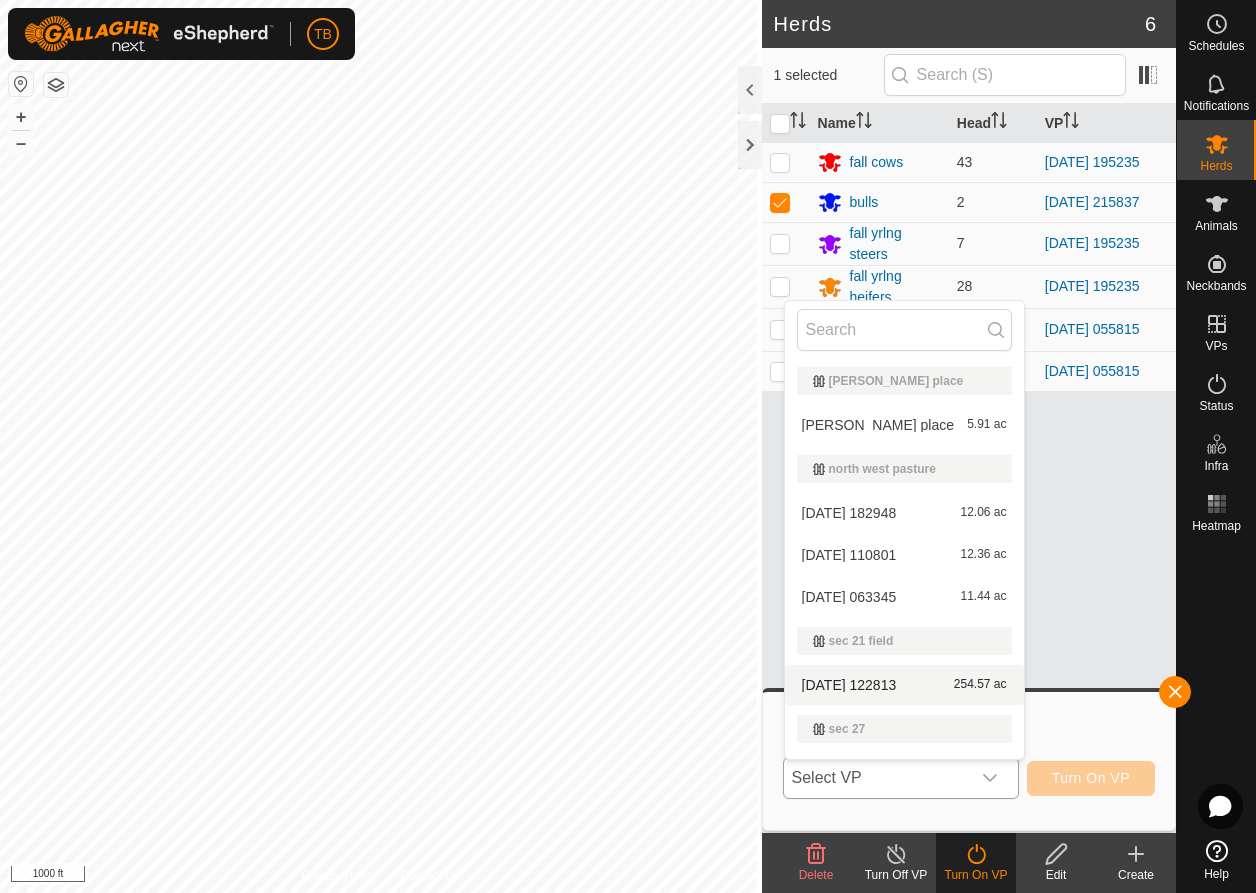 scroll, scrollTop: 34, scrollLeft: 0, axis: vertical 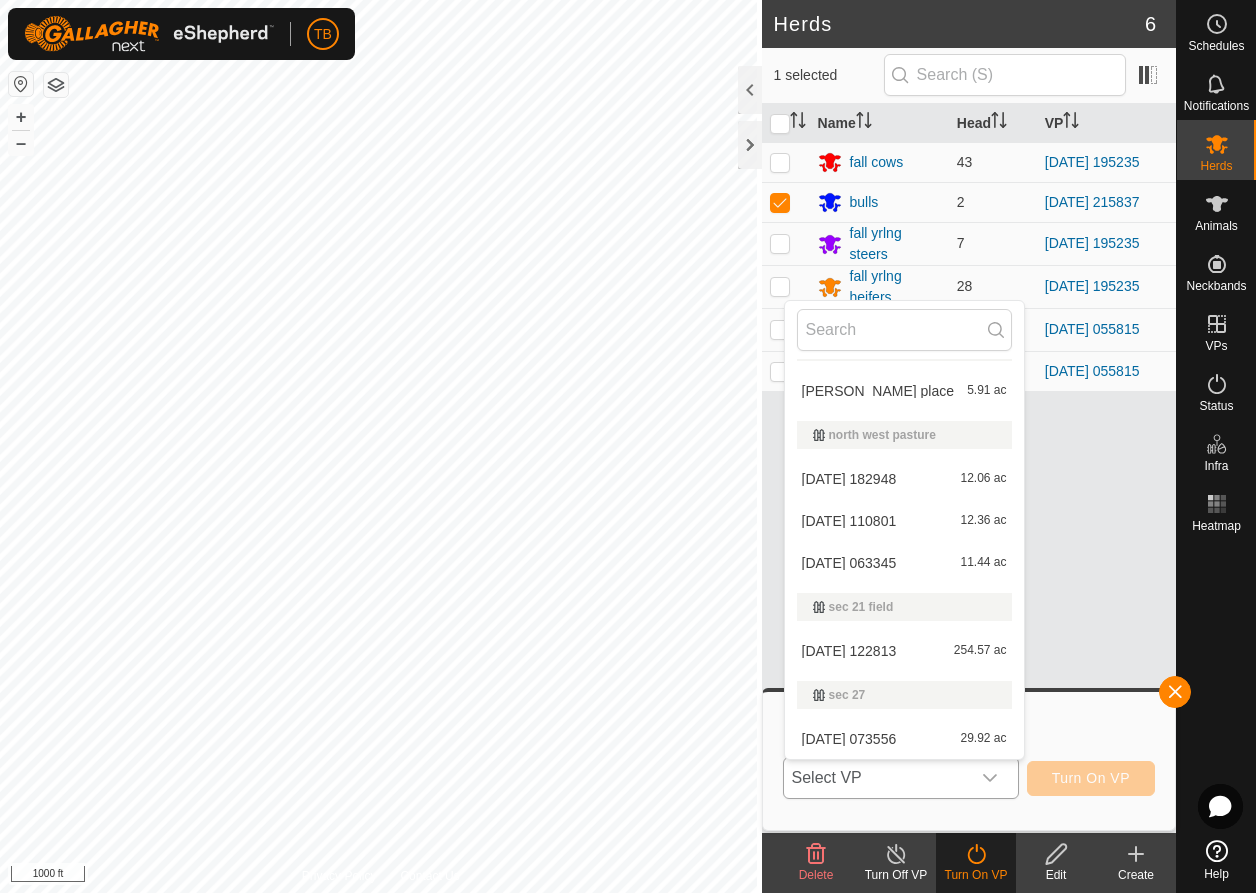 click 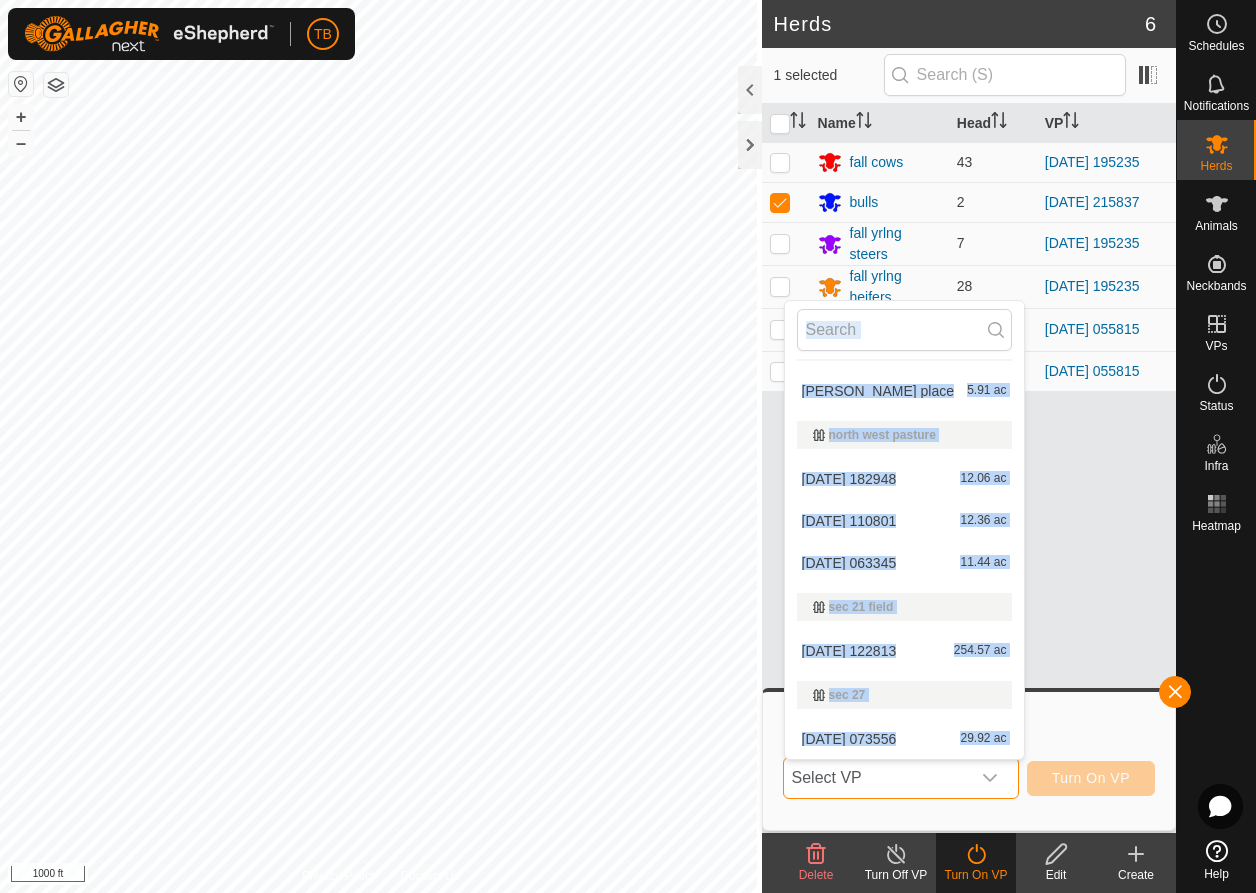 click 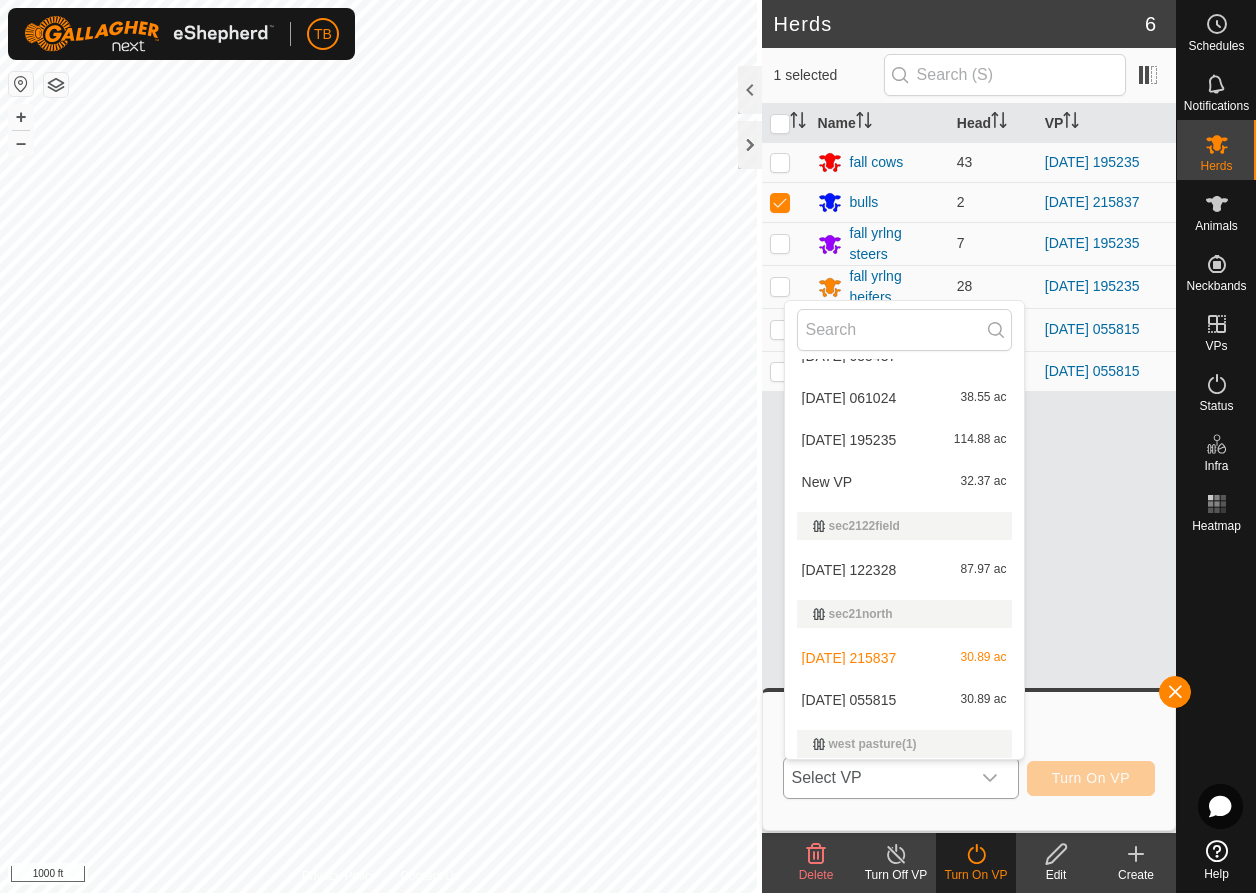 scroll, scrollTop: 844, scrollLeft: 0, axis: vertical 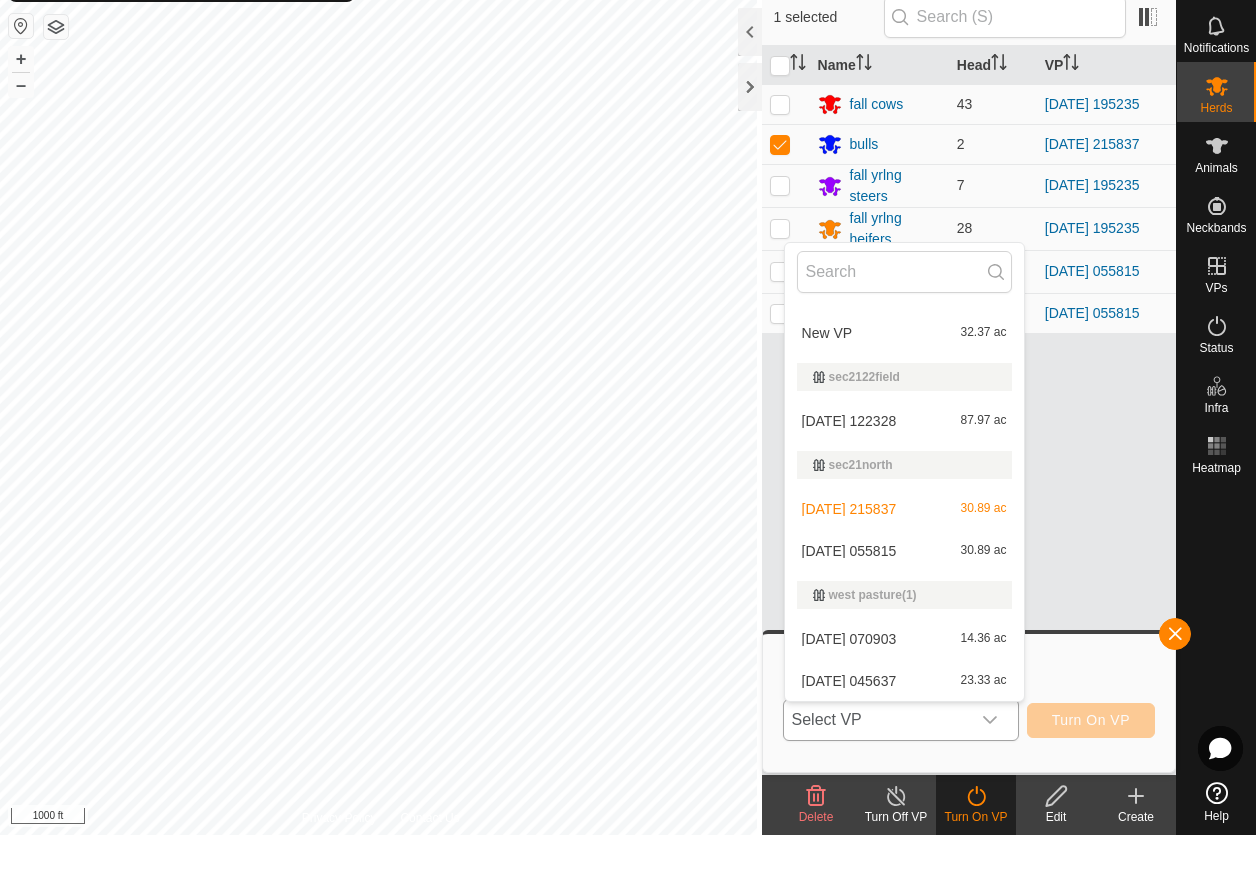 click on "[DATE] 055815  30.89 ac" at bounding box center (904, 609) 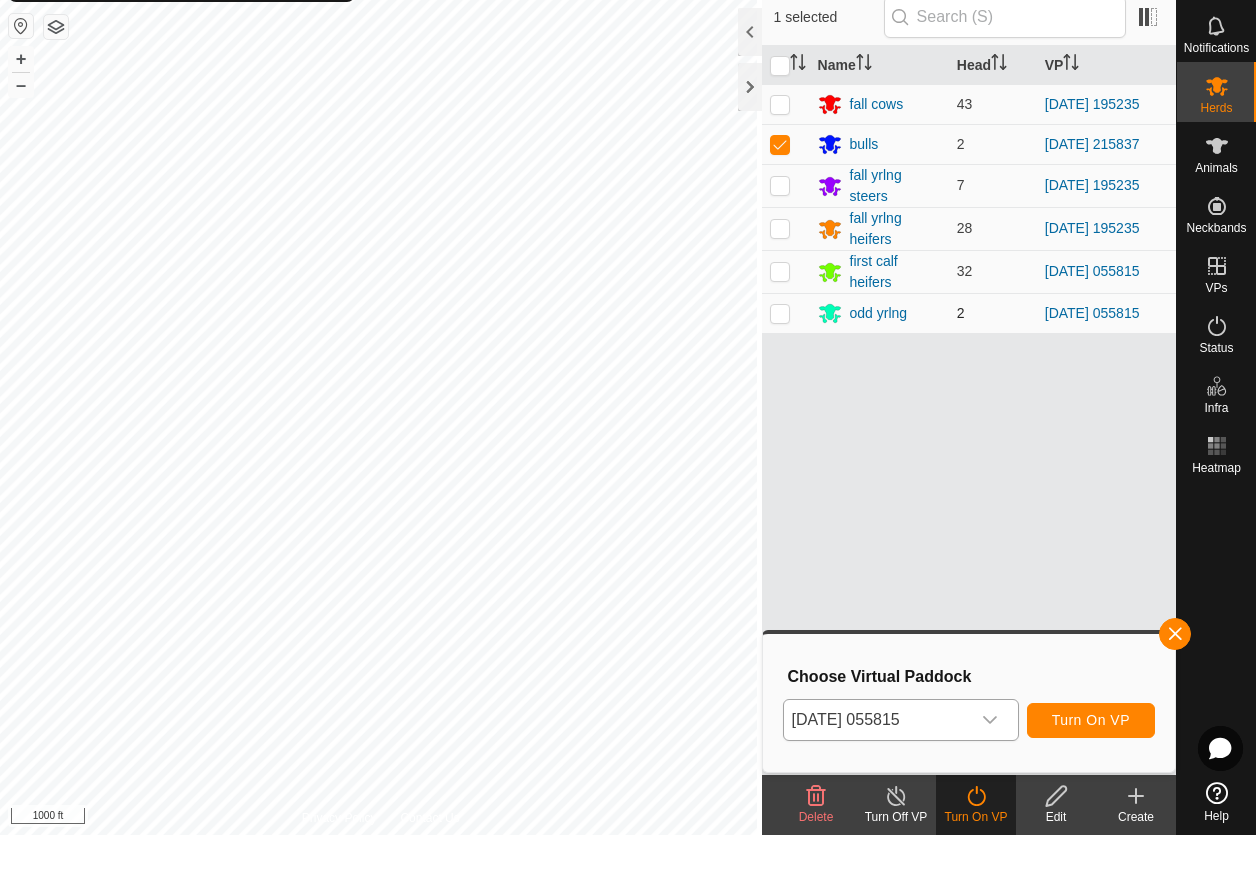 click at bounding box center (780, 371) 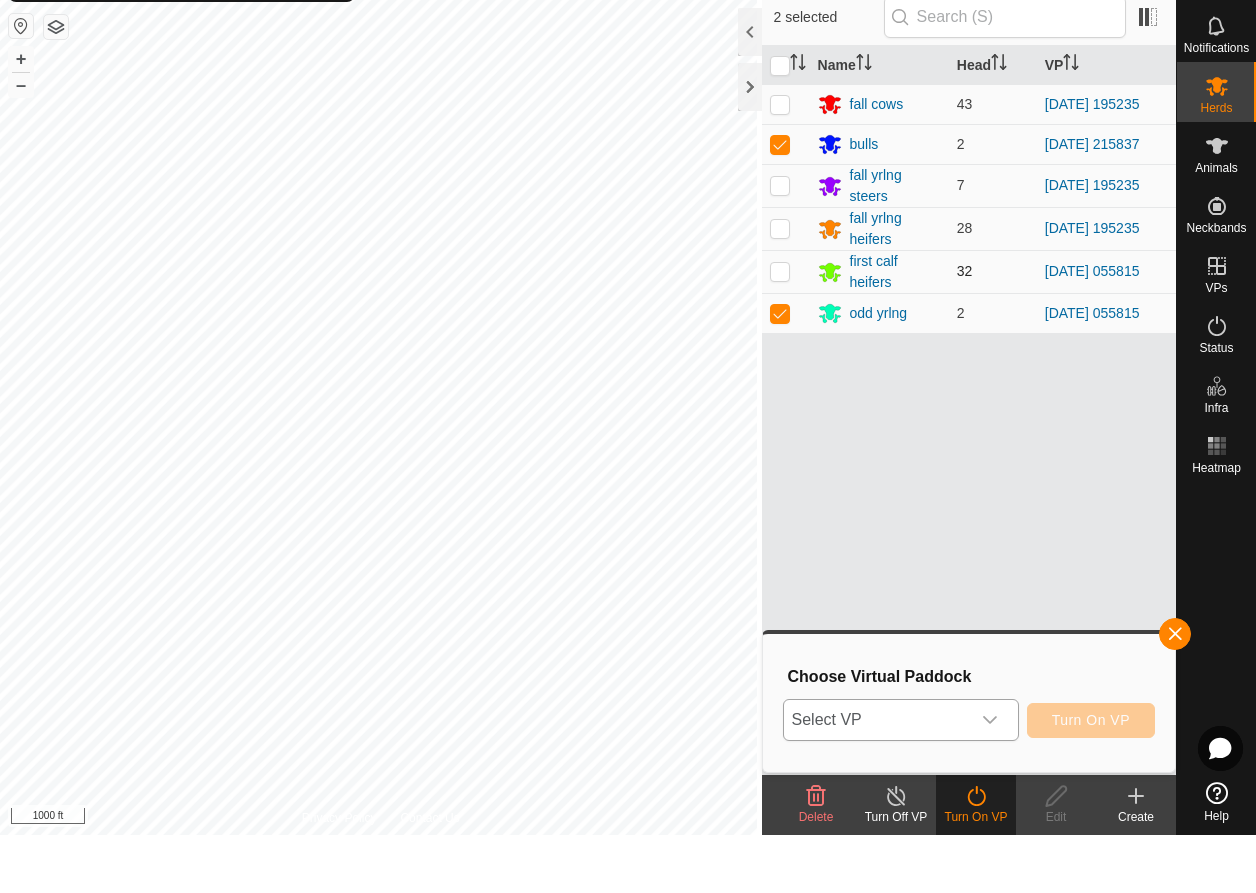 click at bounding box center [780, 329] 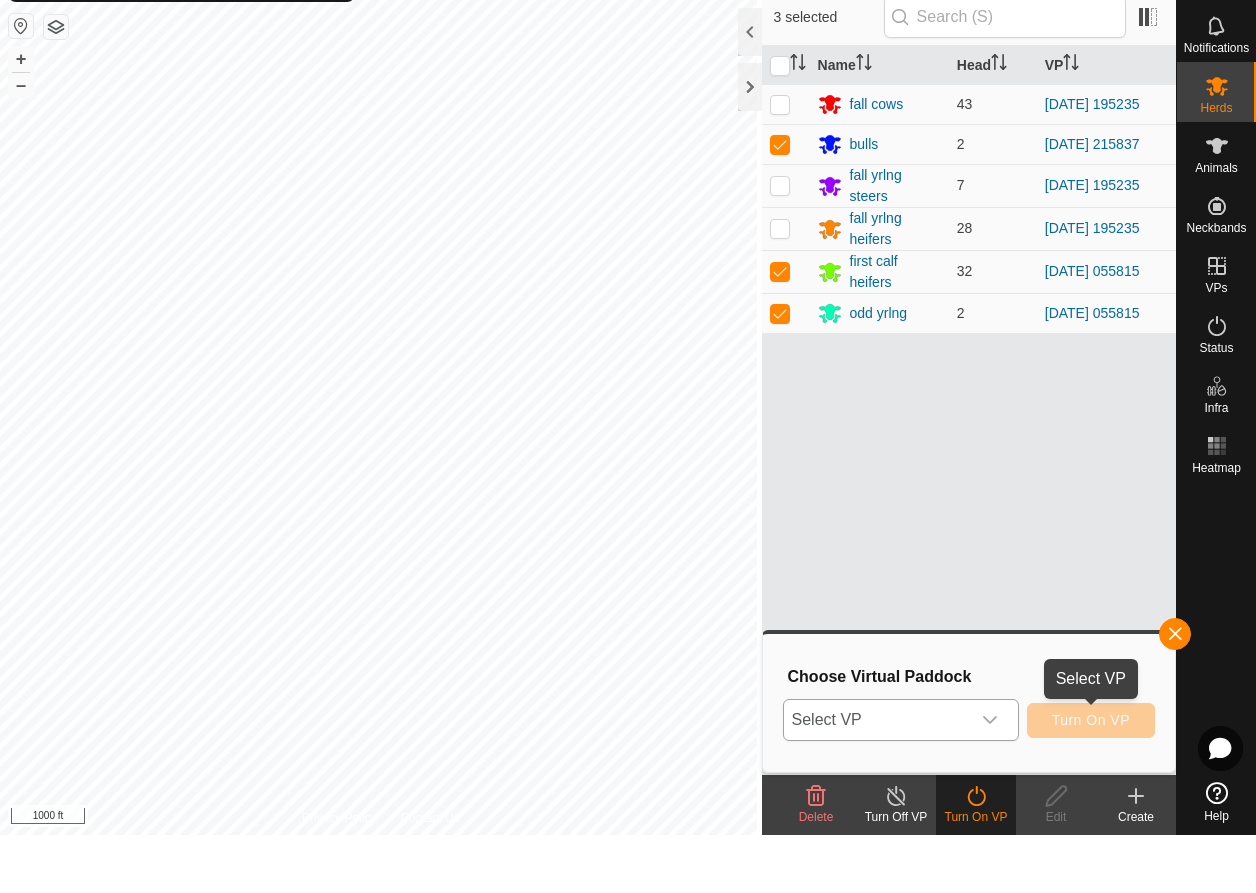 click on "Turn On VP" at bounding box center (1091, 778) 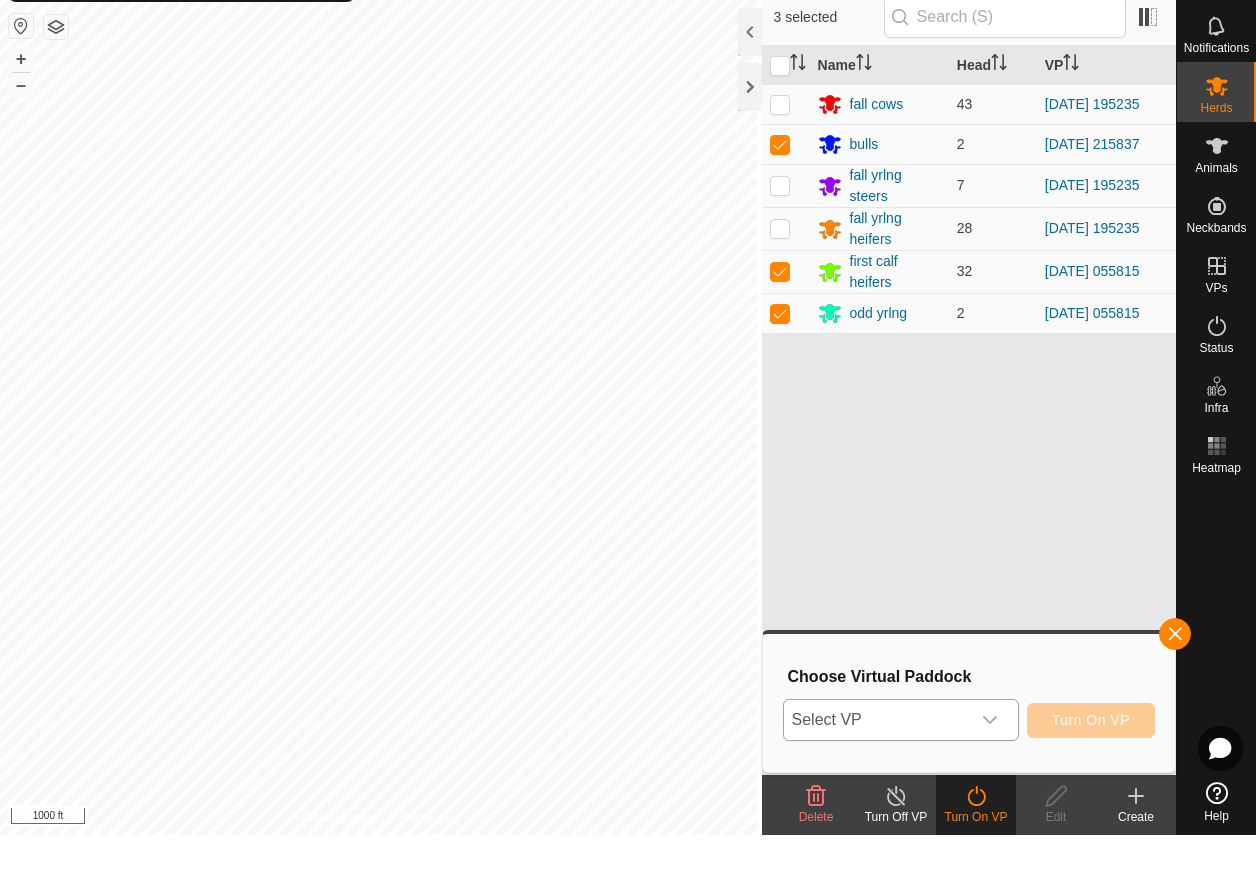 click on "Select VP" at bounding box center [877, 778] 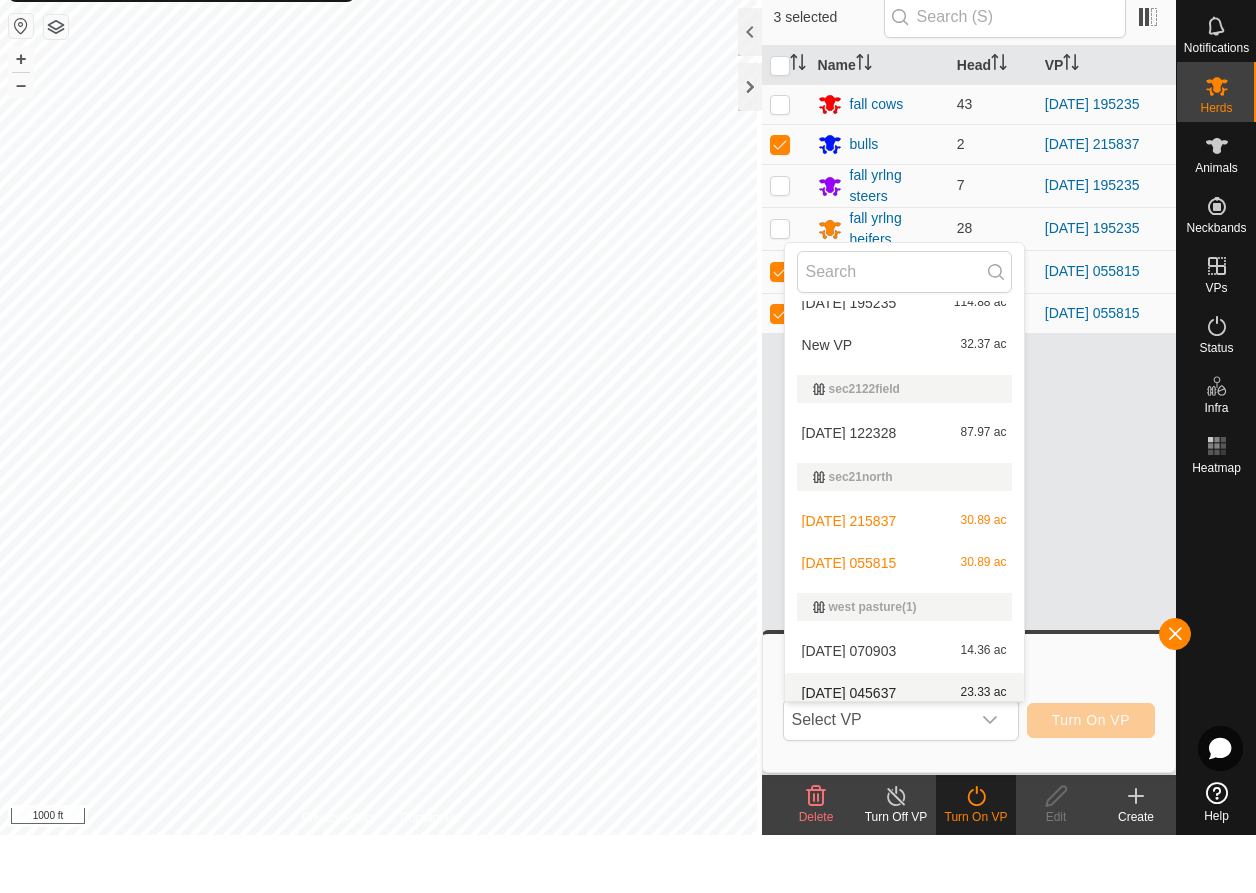 scroll, scrollTop: 844, scrollLeft: 0, axis: vertical 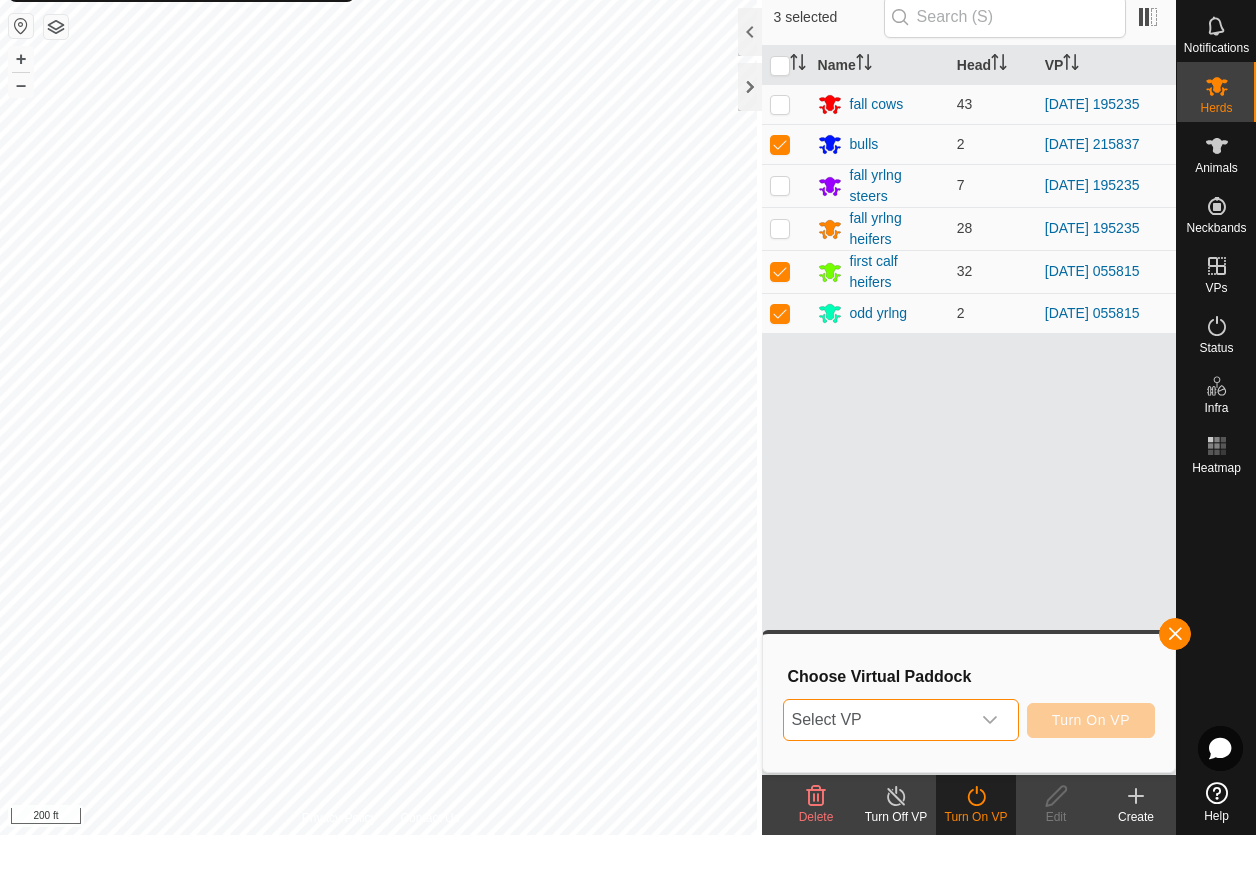 click on "Select VP" at bounding box center (877, 778) 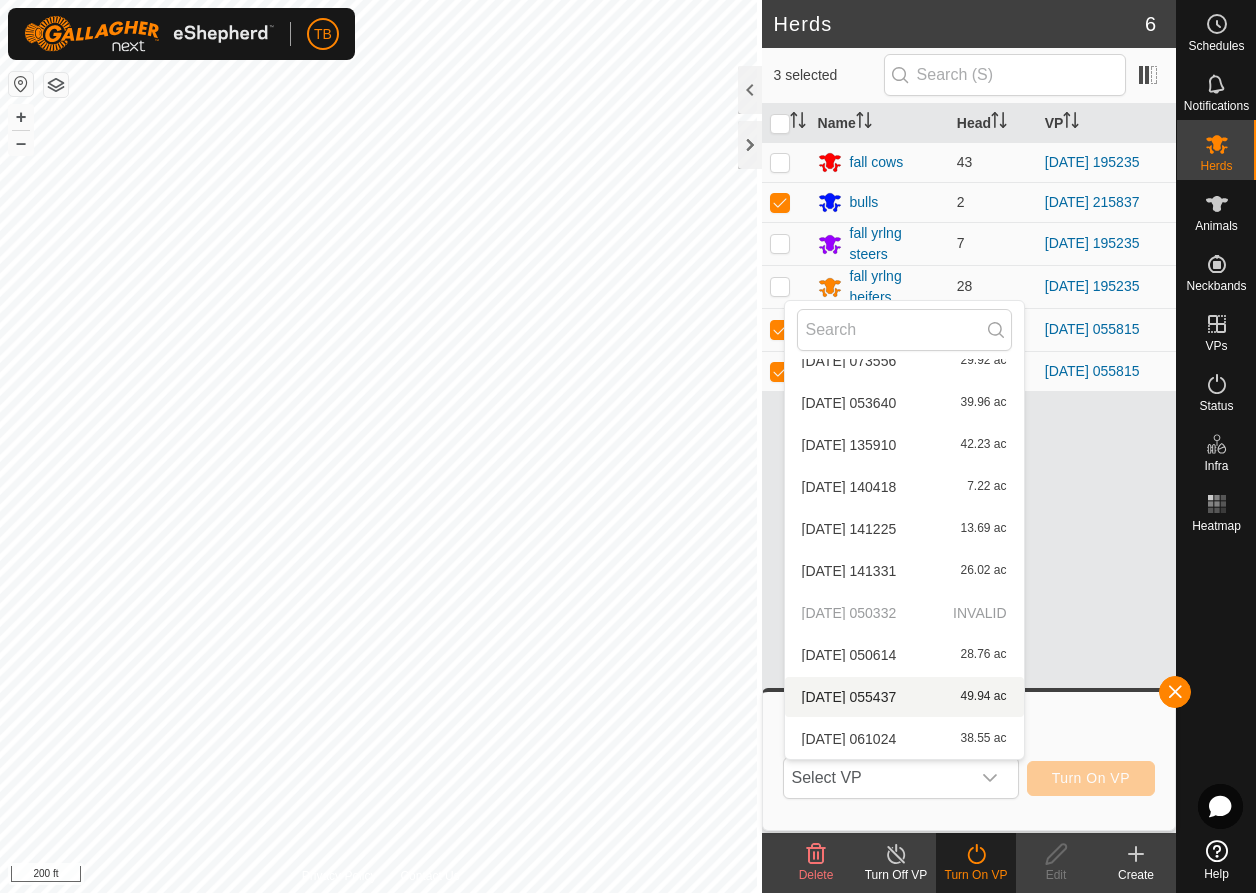 scroll, scrollTop: 844, scrollLeft: 0, axis: vertical 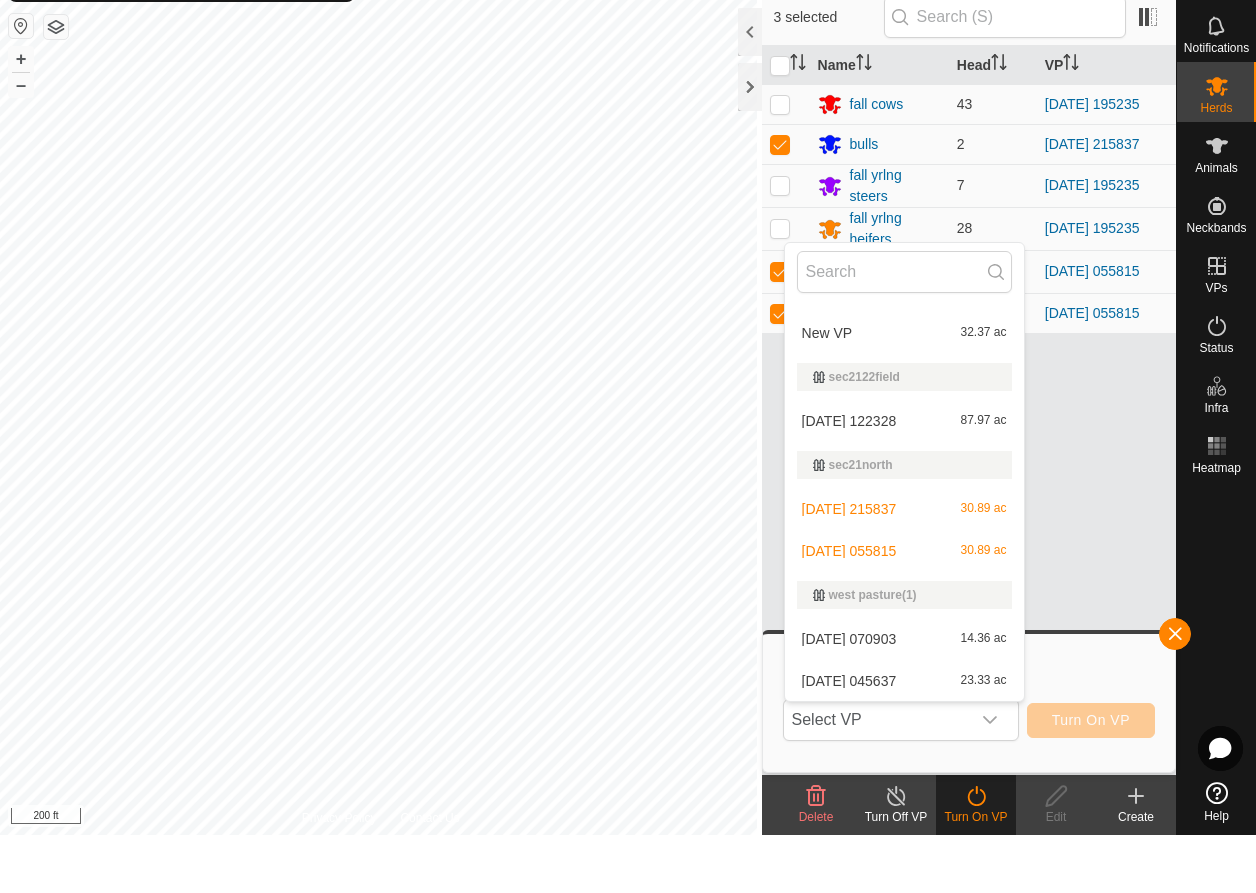 click on "[DATE] 055815  30.89 ac" at bounding box center [904, 609] 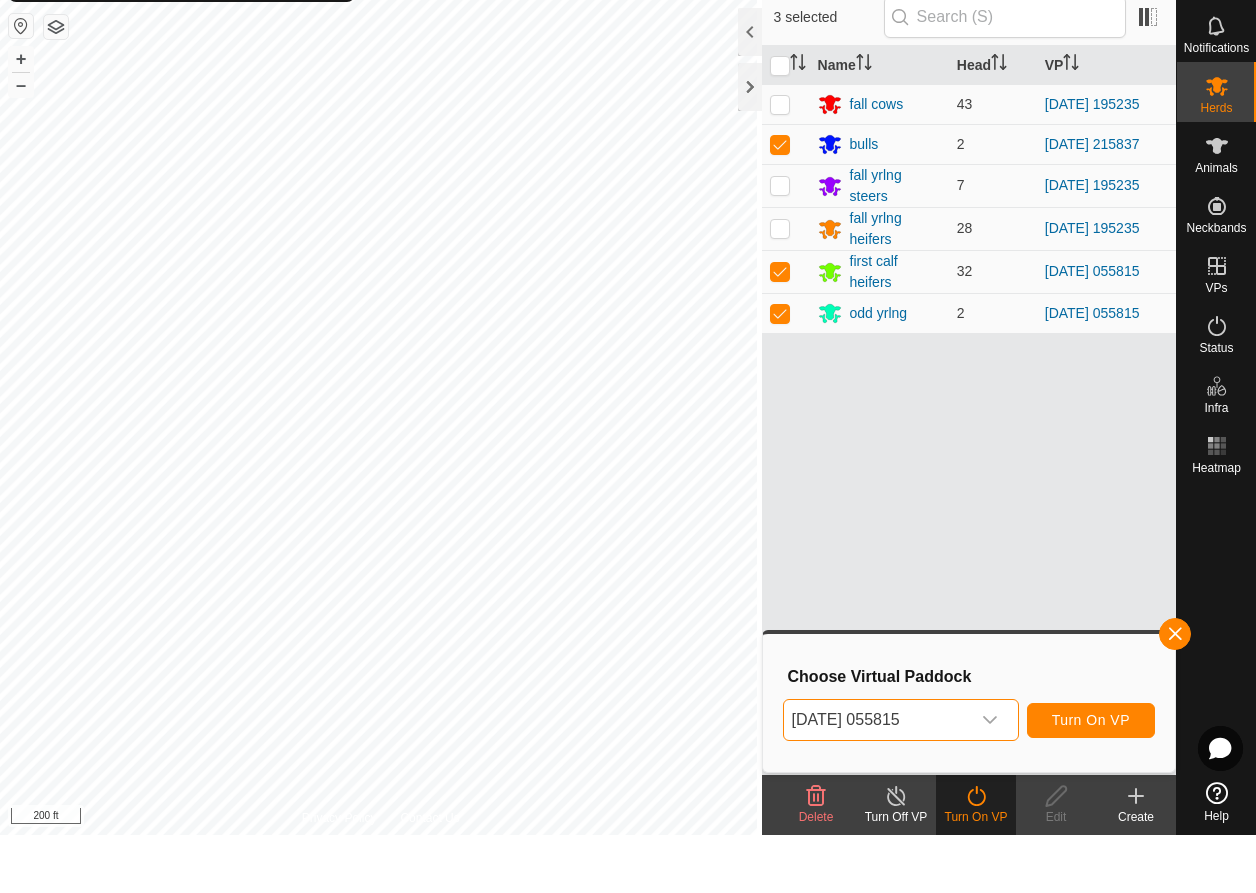 click on "Turn On VP" at bounding box center [1091, 778] 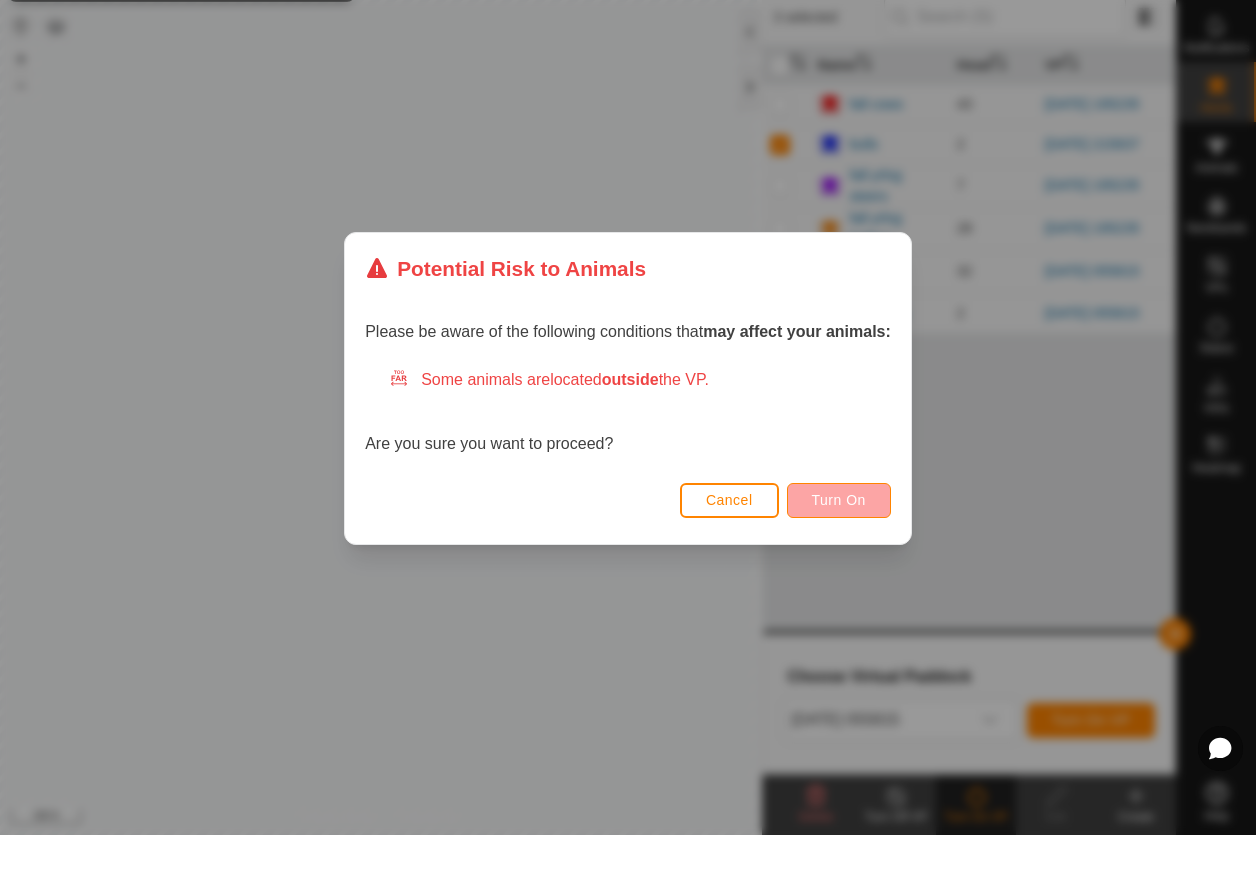 click on "Turn On" at bounding box center [839, 558] 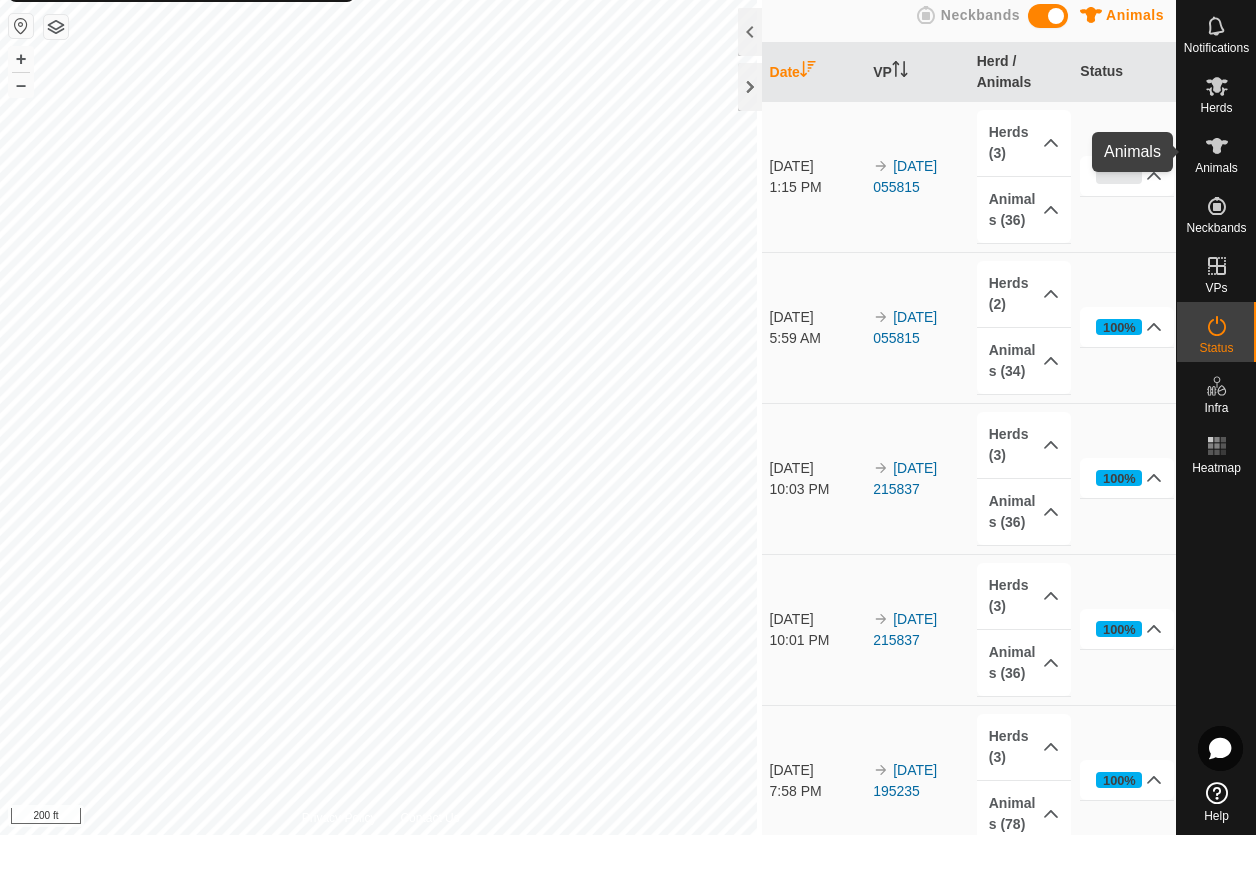 click on "Animals" at bounding box center (1216, 210) 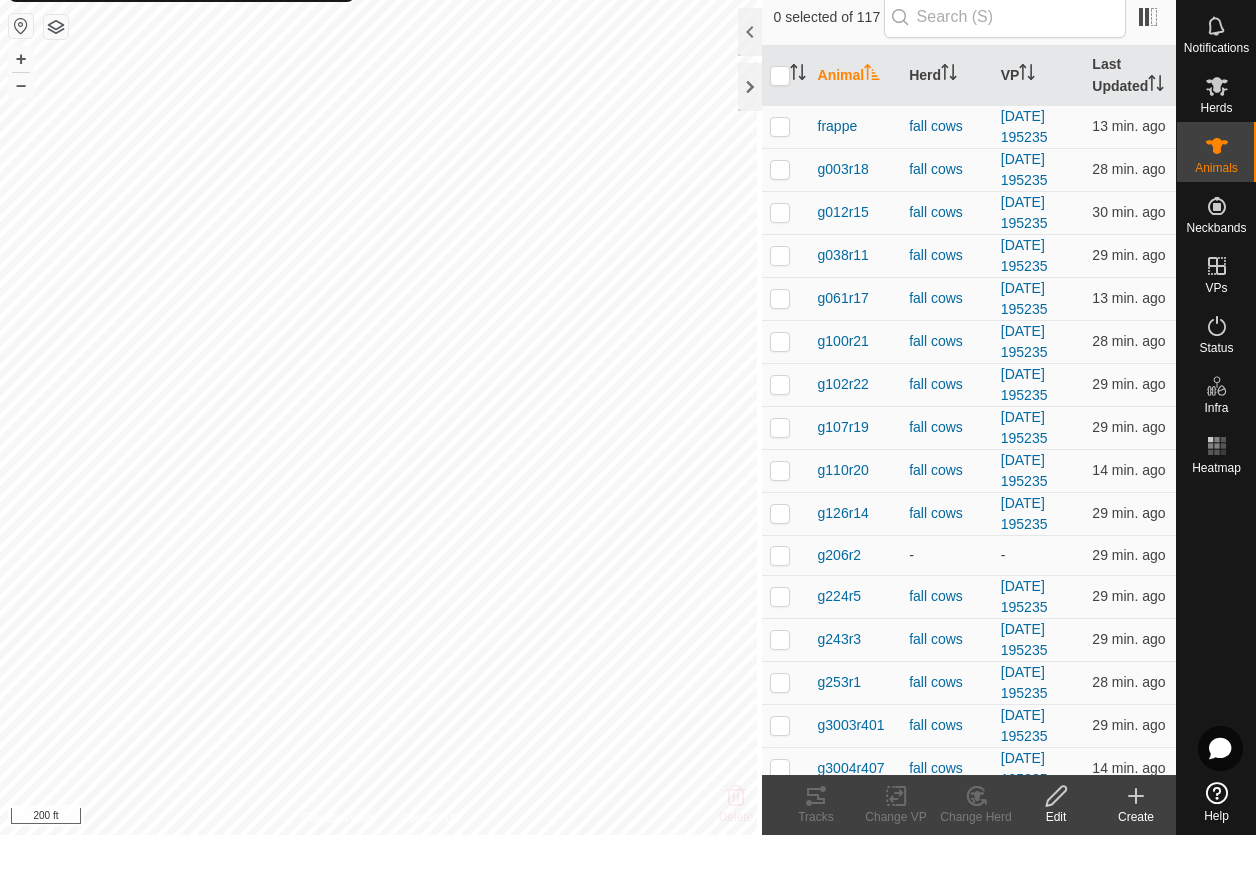 drag, startPoint x: 1142, startPoint y: 809, endPoint x: 1133, endPoint y: 795, distance: 16.643316 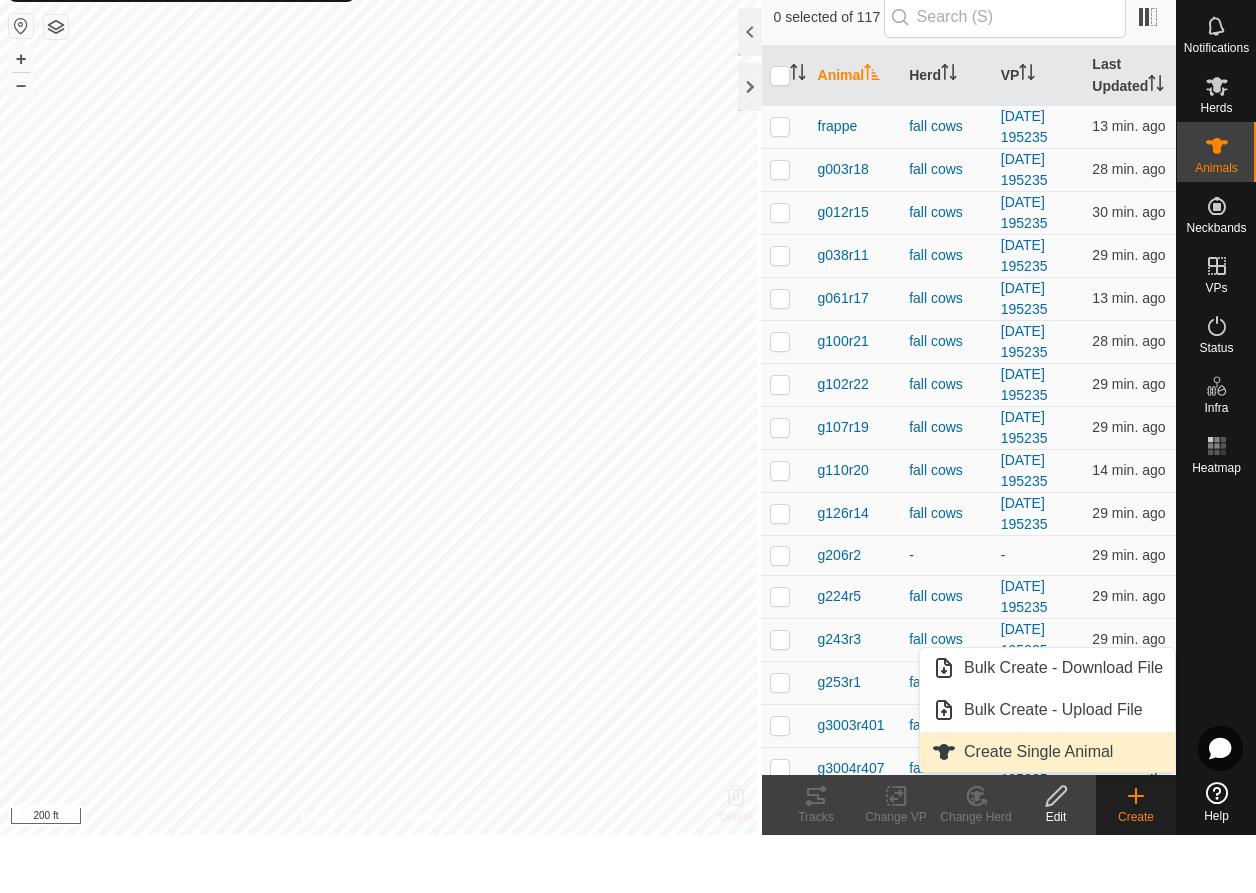 click on "Create Single Animal" at bounding box center [1047, 810] 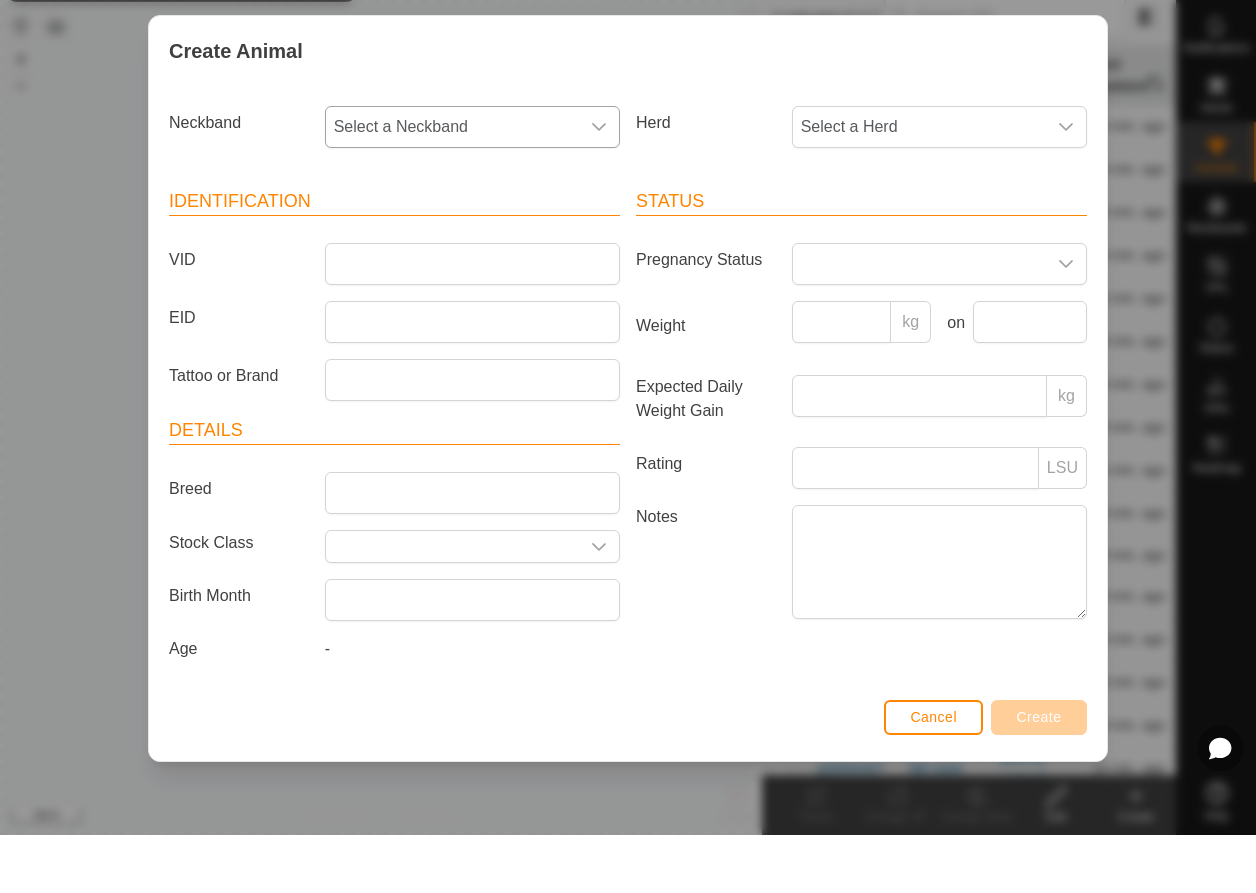 click at bounding box center [599, 185] 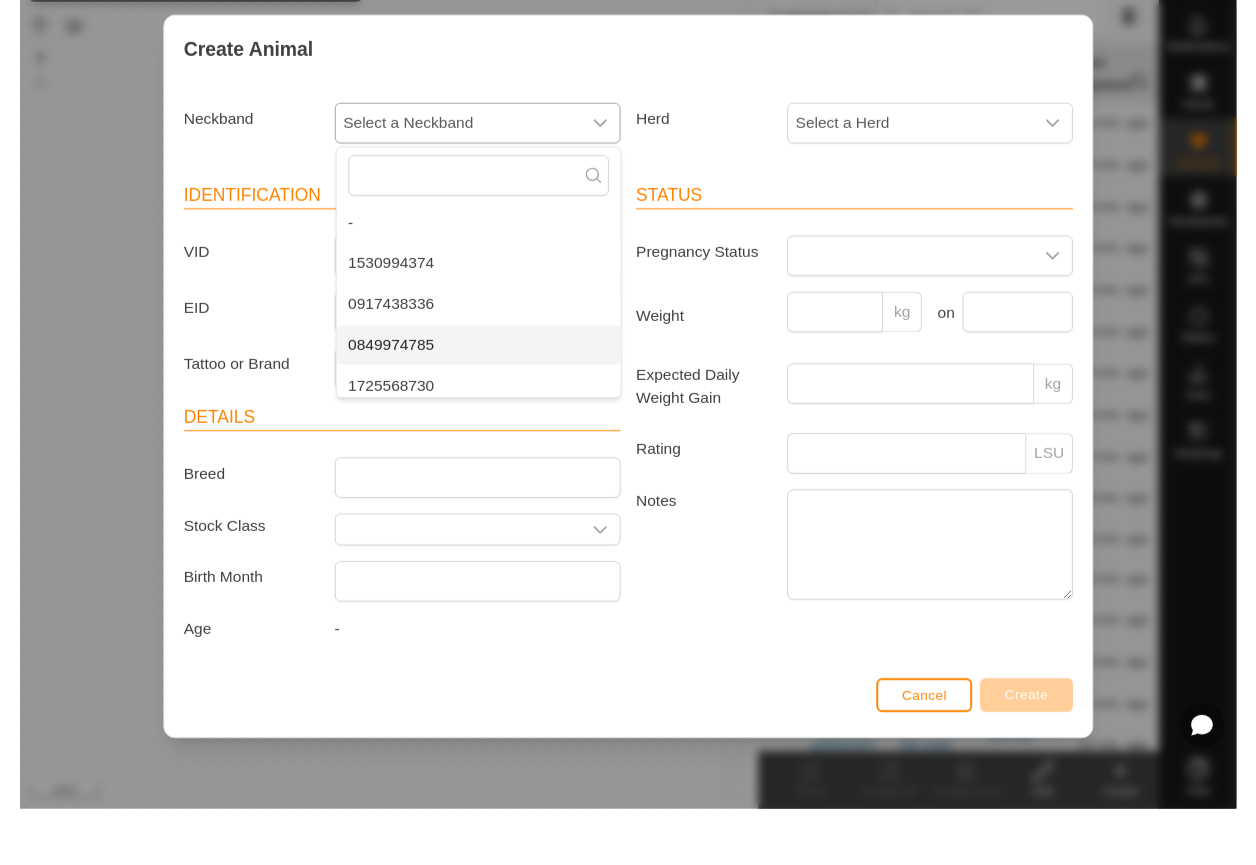 scroll, scrollTop: 8, scrollLeft: 0, axis: vertical 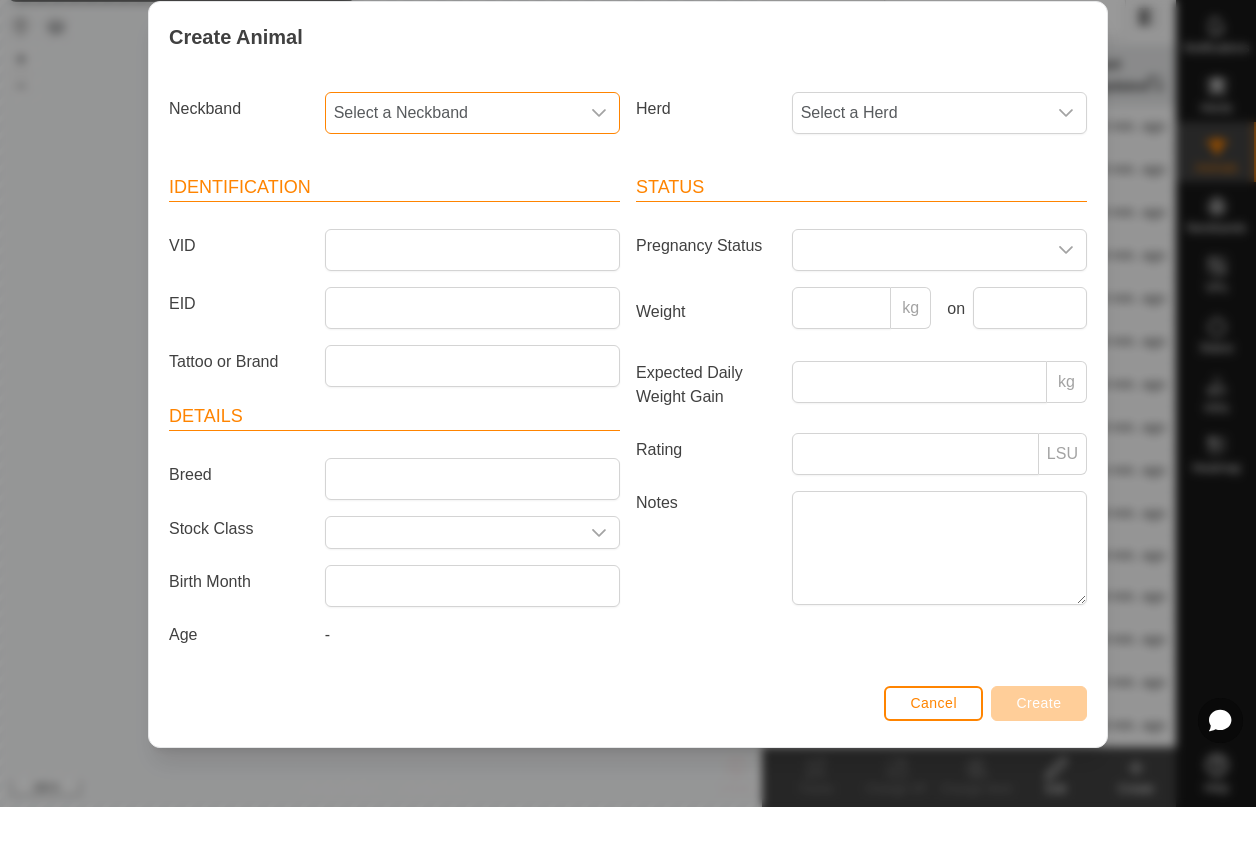 click on "Select a Neckband" at bounding box center (452, 171) 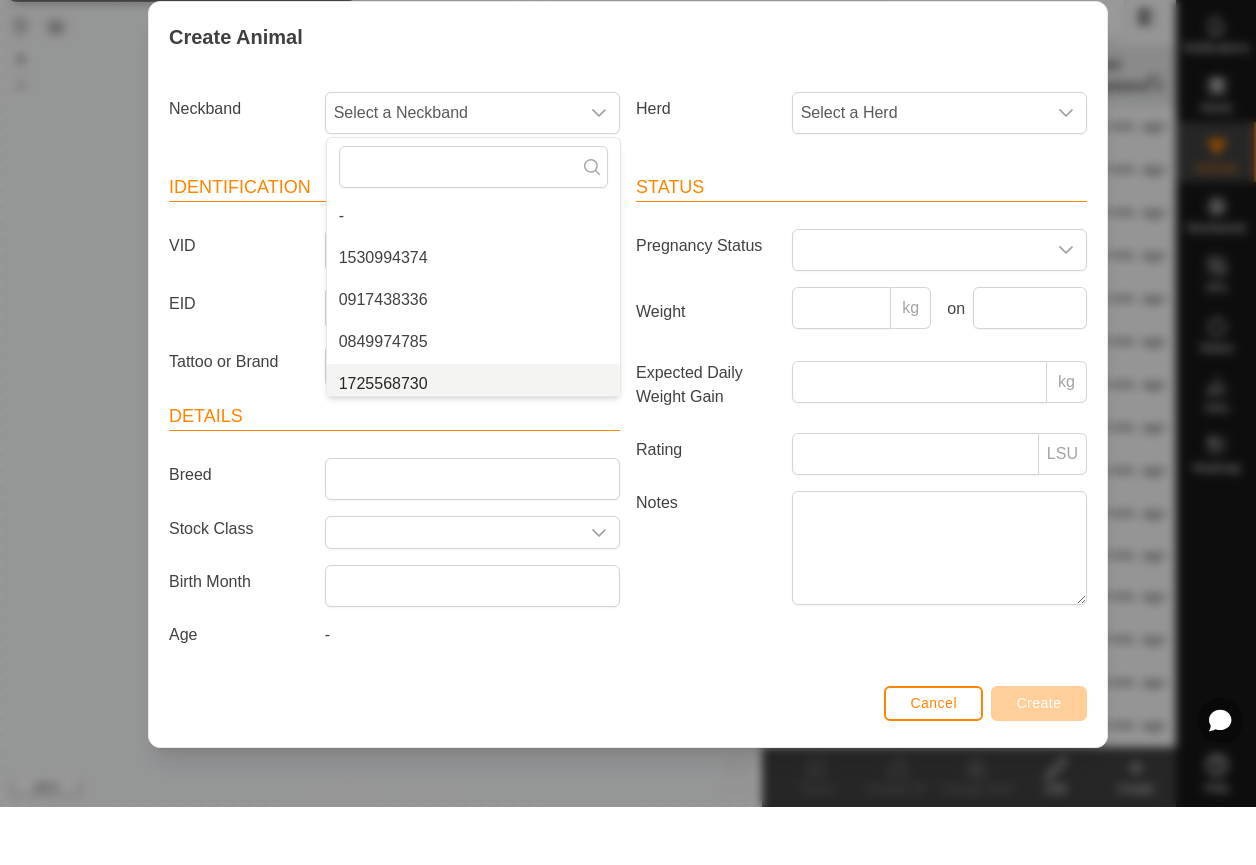 scroll, scrollTop: 8, scrollLeft: 0, axis: vertical 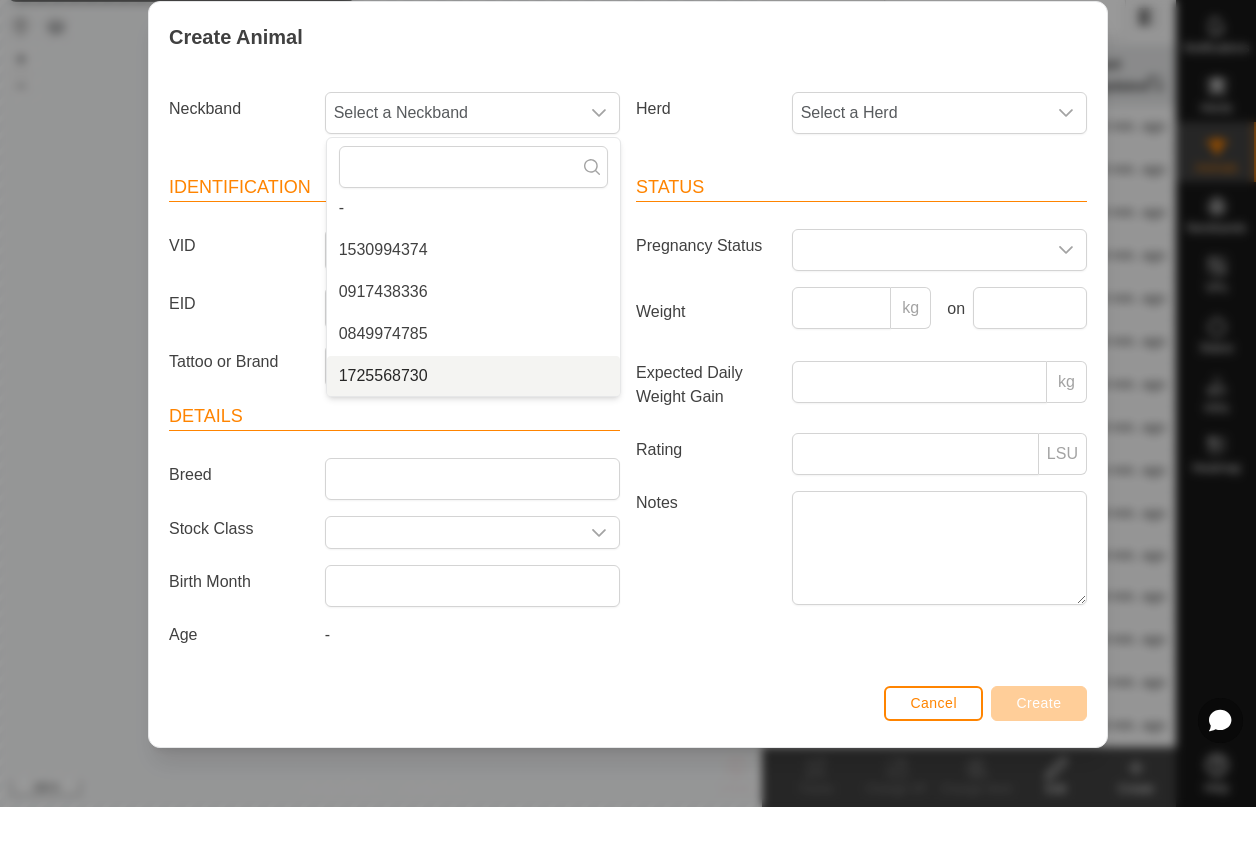 click on "1725568730" at bounding box center (473, 434) 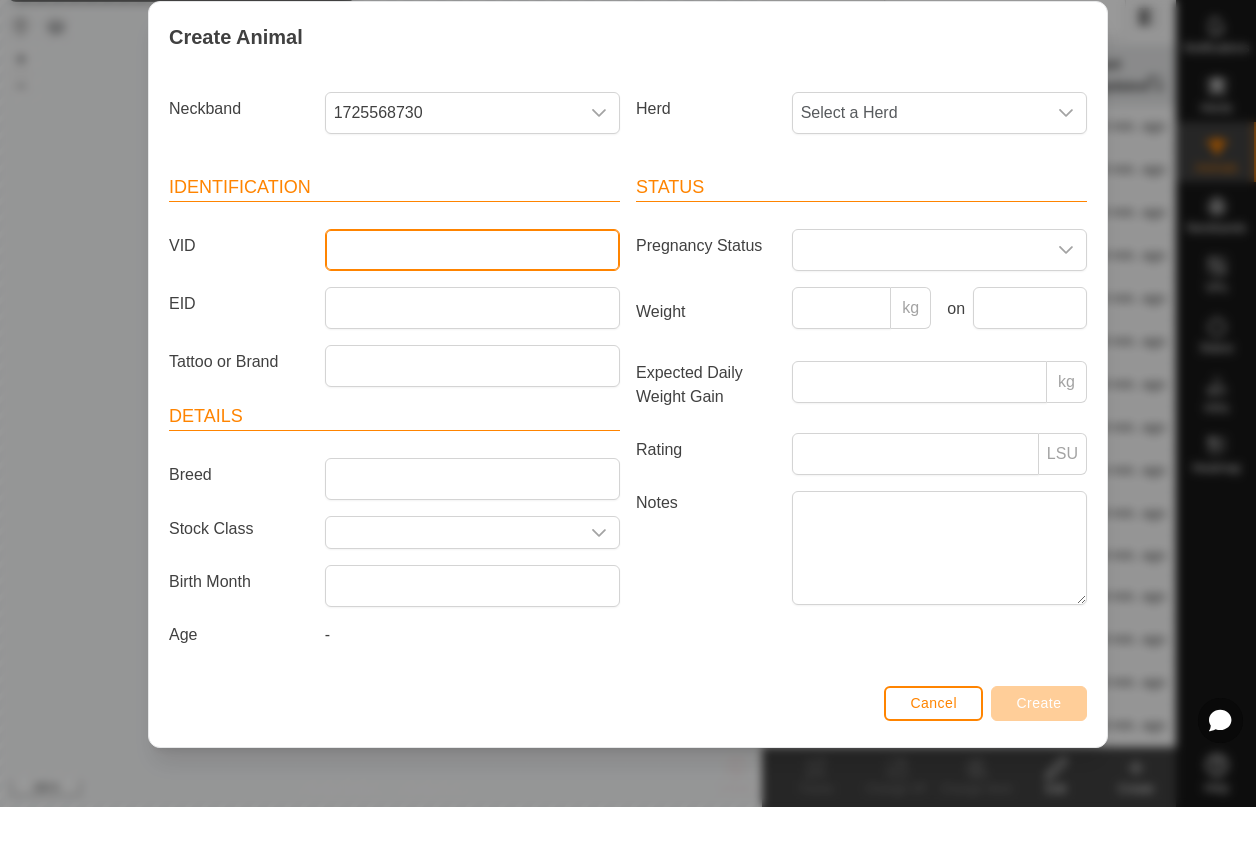 click on "VID" at bounding box center [472, 308] 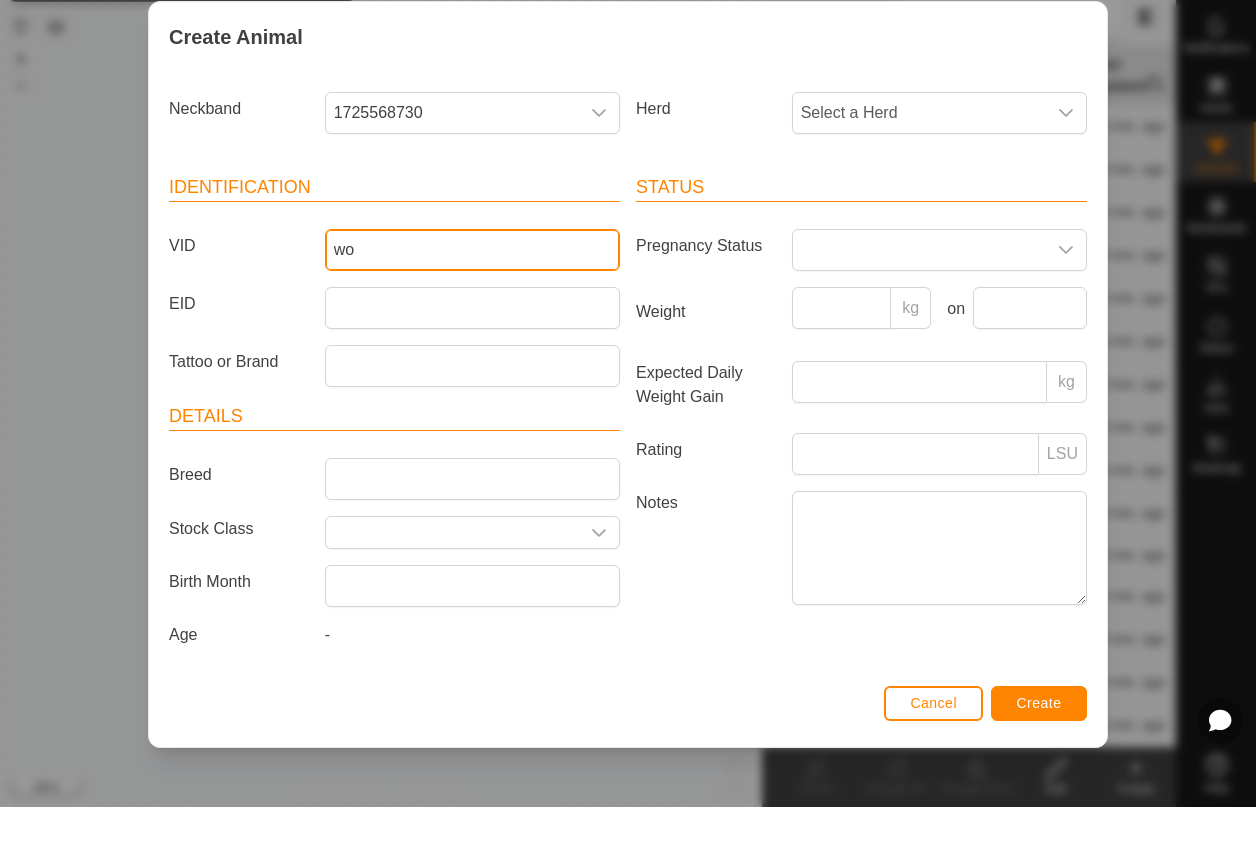 type on "w" 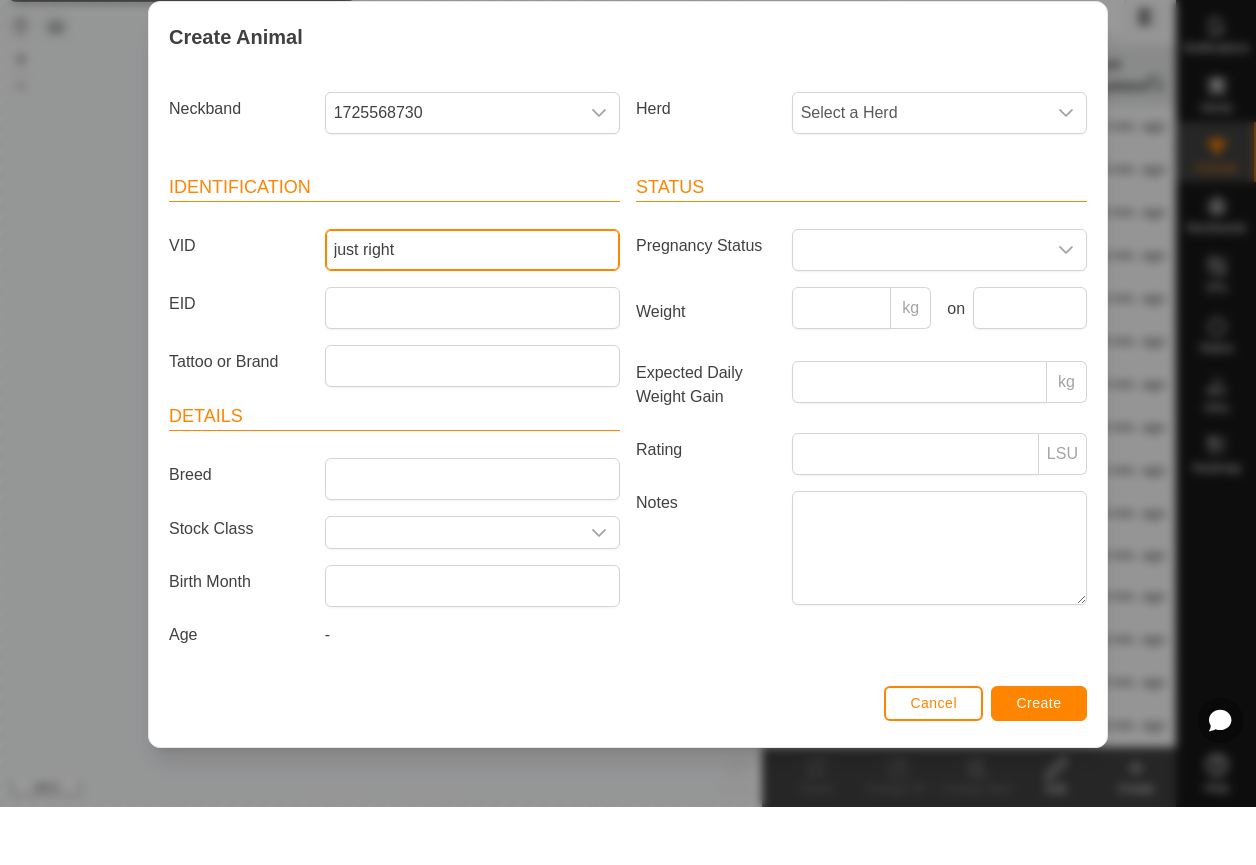type on "just right" 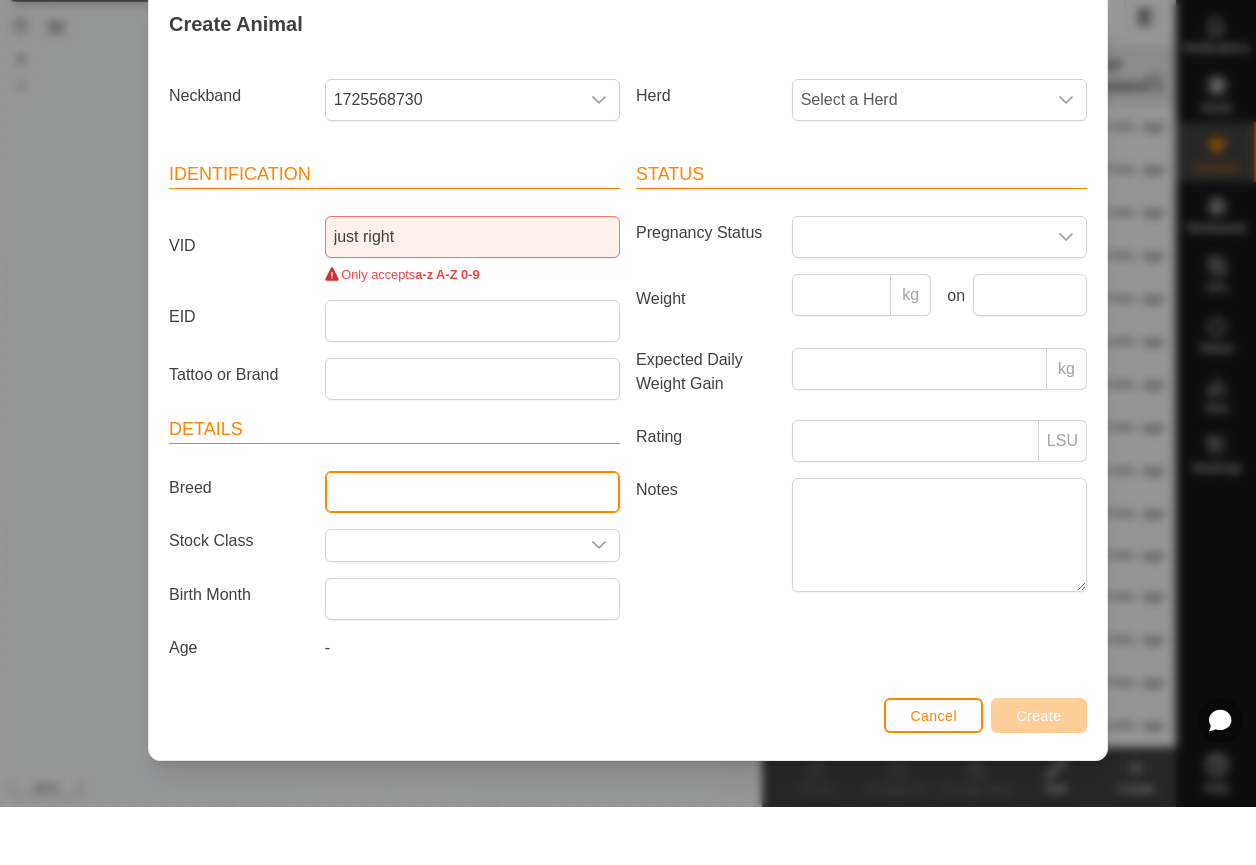 drag, startPoint x: 638, startPoint y: 225, endPoint x: 372, endPoint y: 484, distance: 371.26407 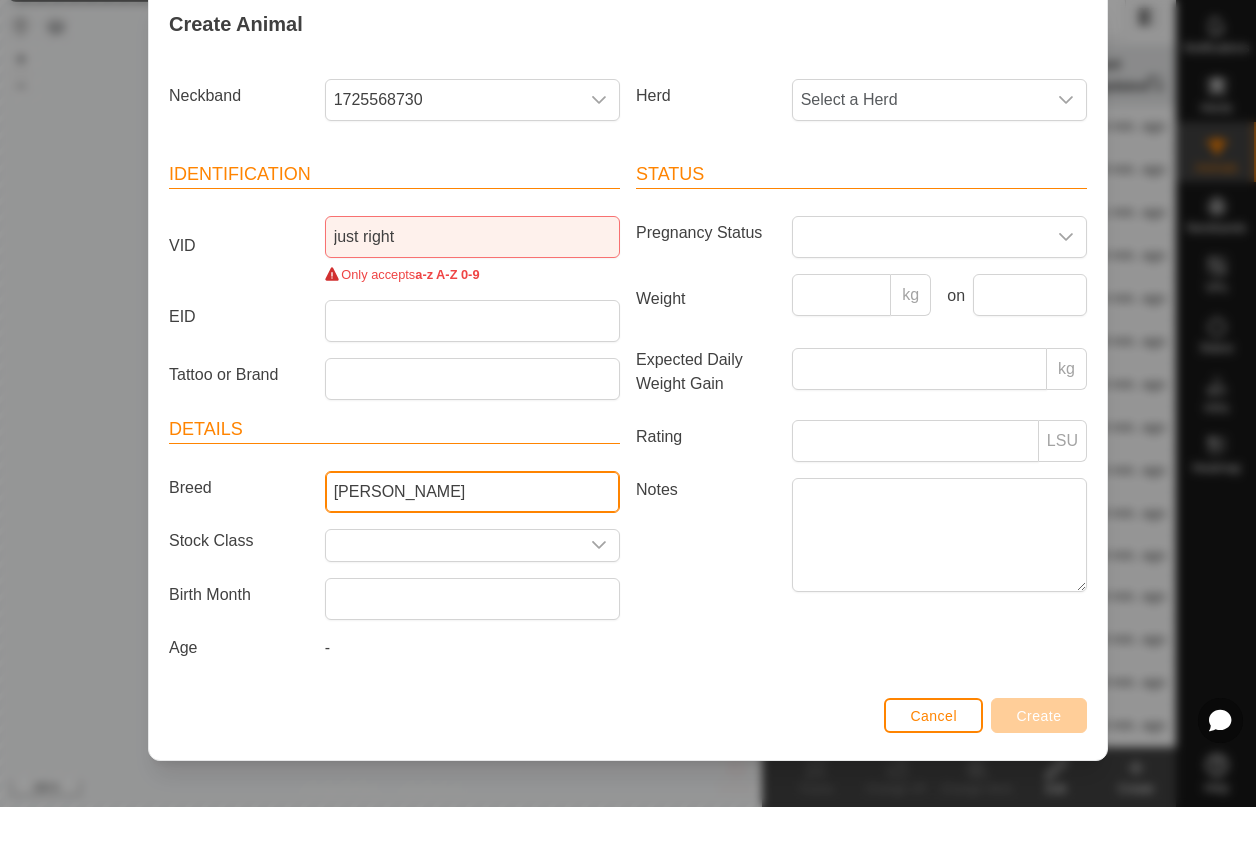 click on "[PERSON_NAME]" at bounding box center [472, 550] 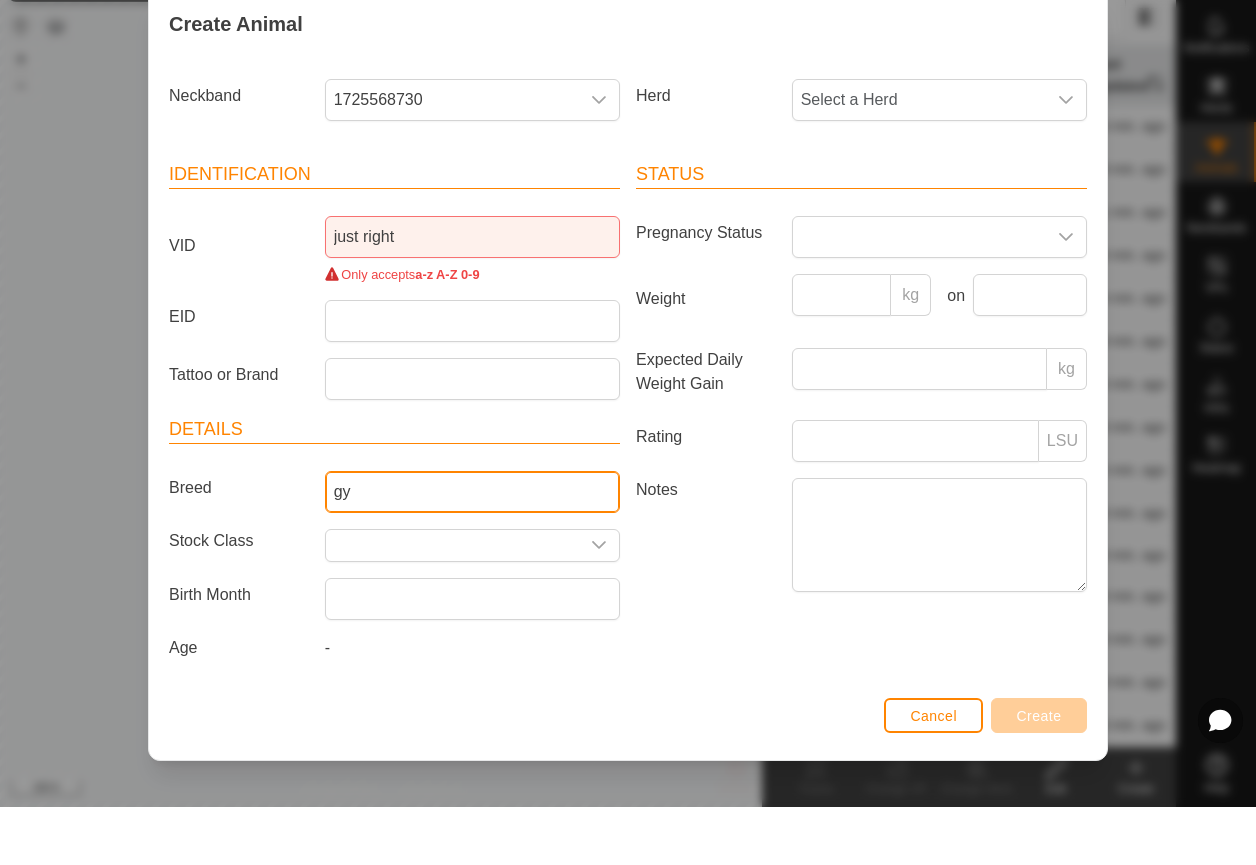 type on "y" 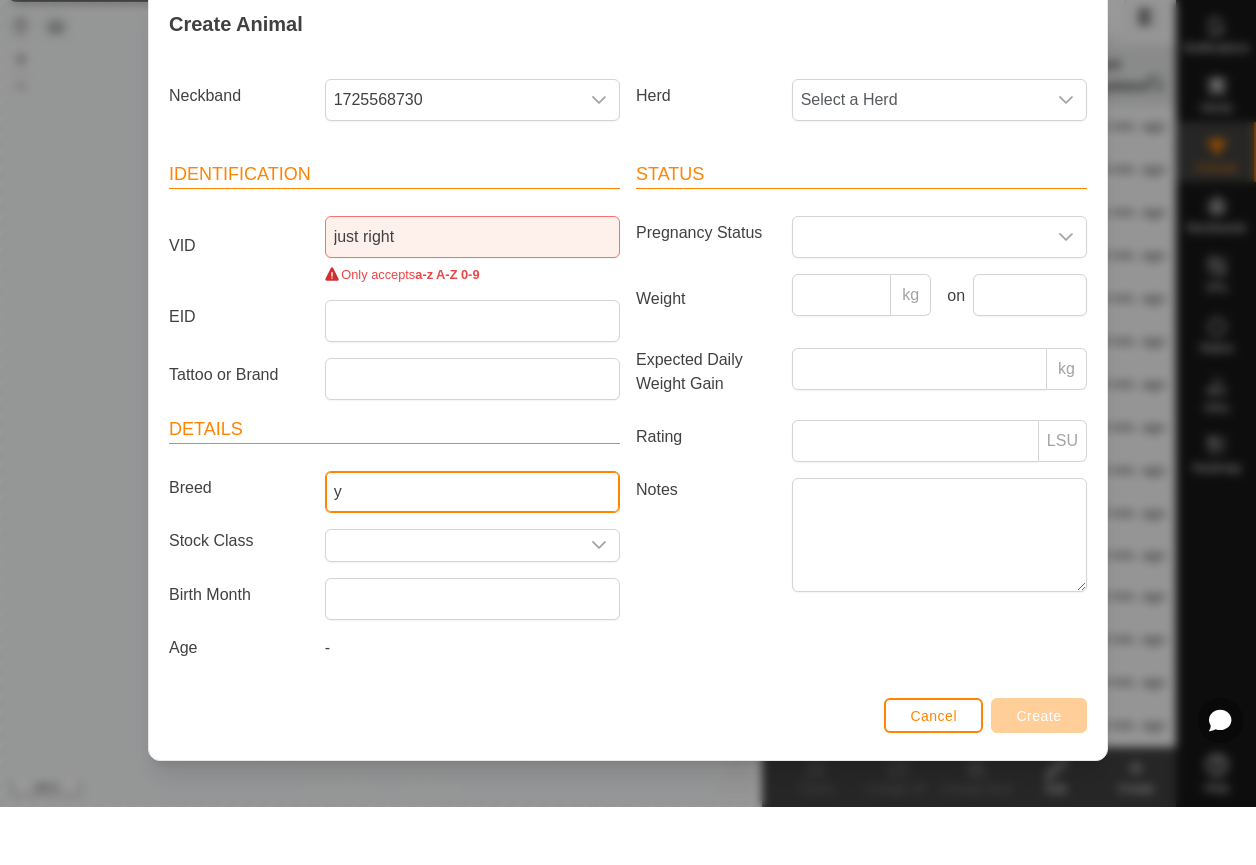 click on "y" at bounding box center [472, 550] 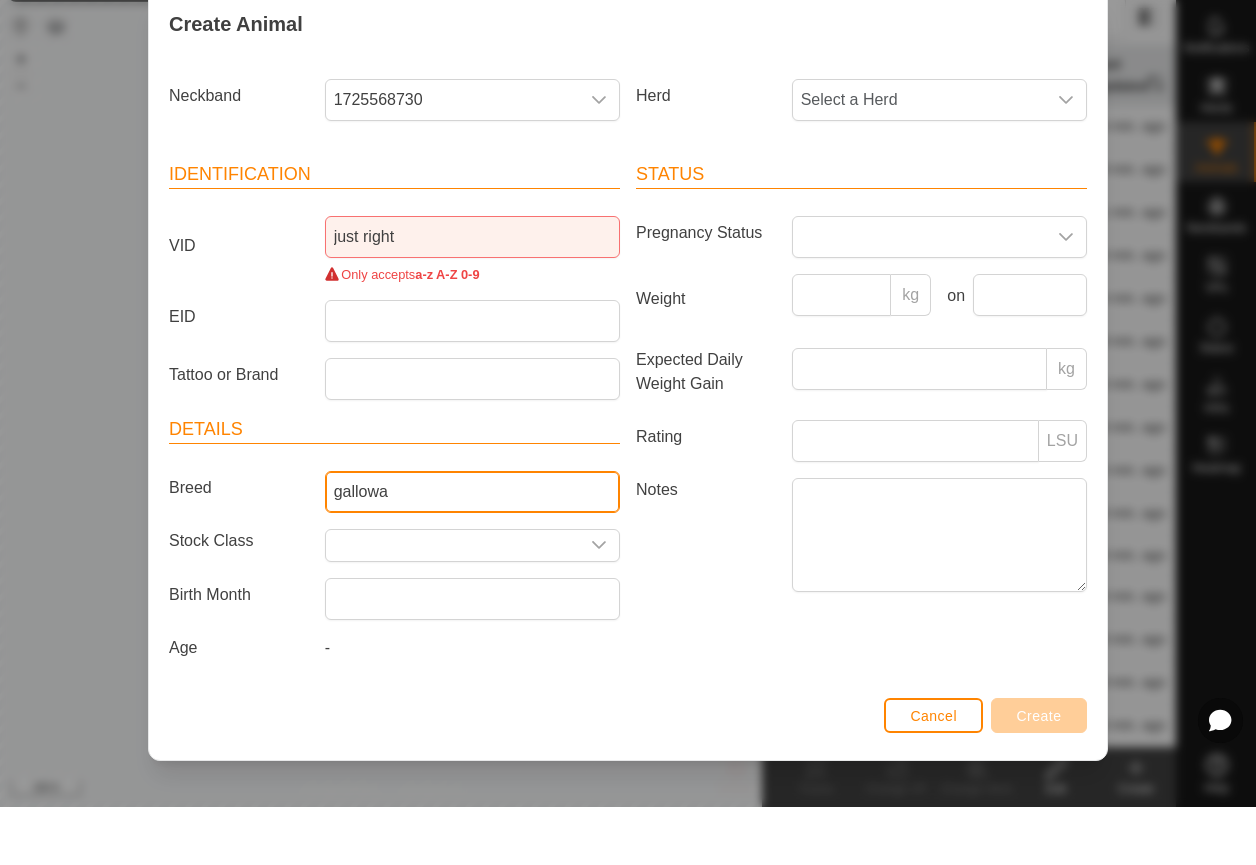 type on "[PERSON_NAME]" 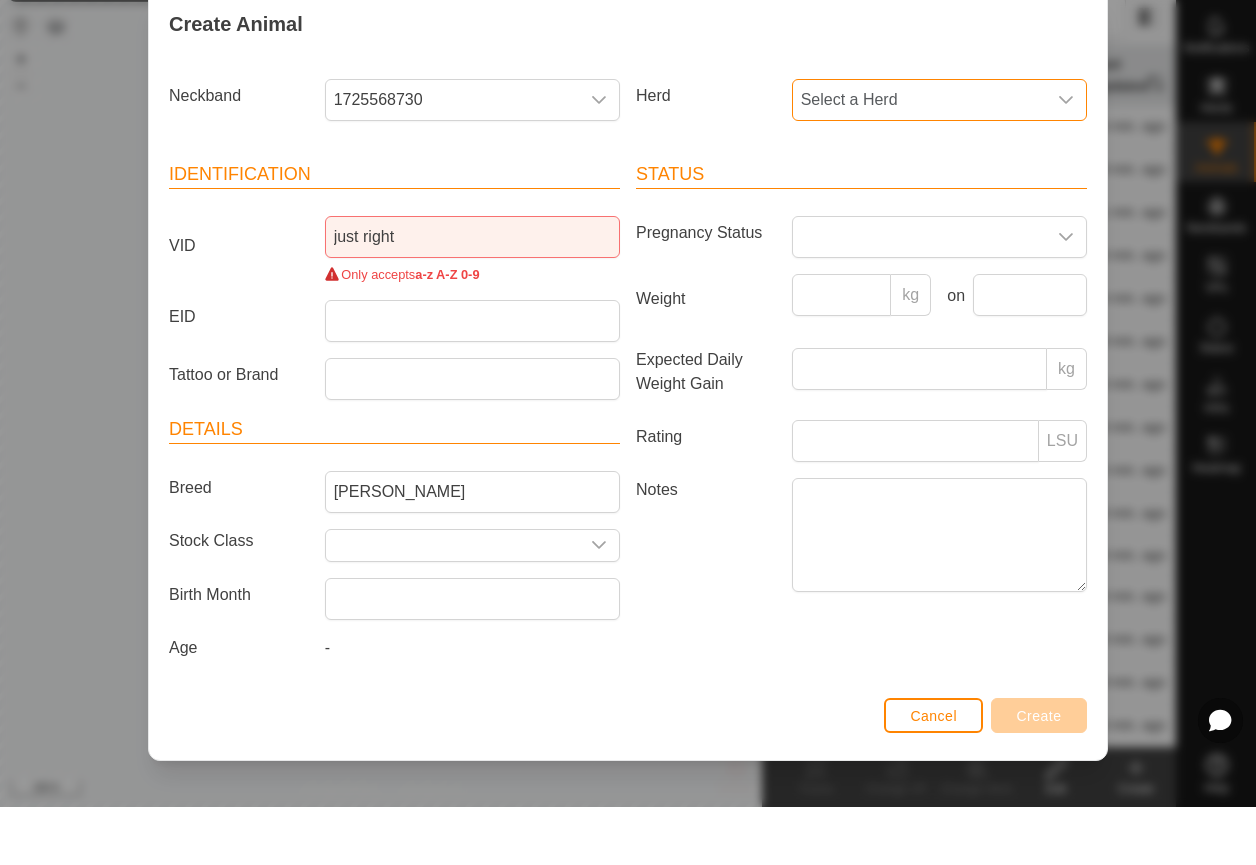 click on "Select a Herd" at bounding box center (919, 158) 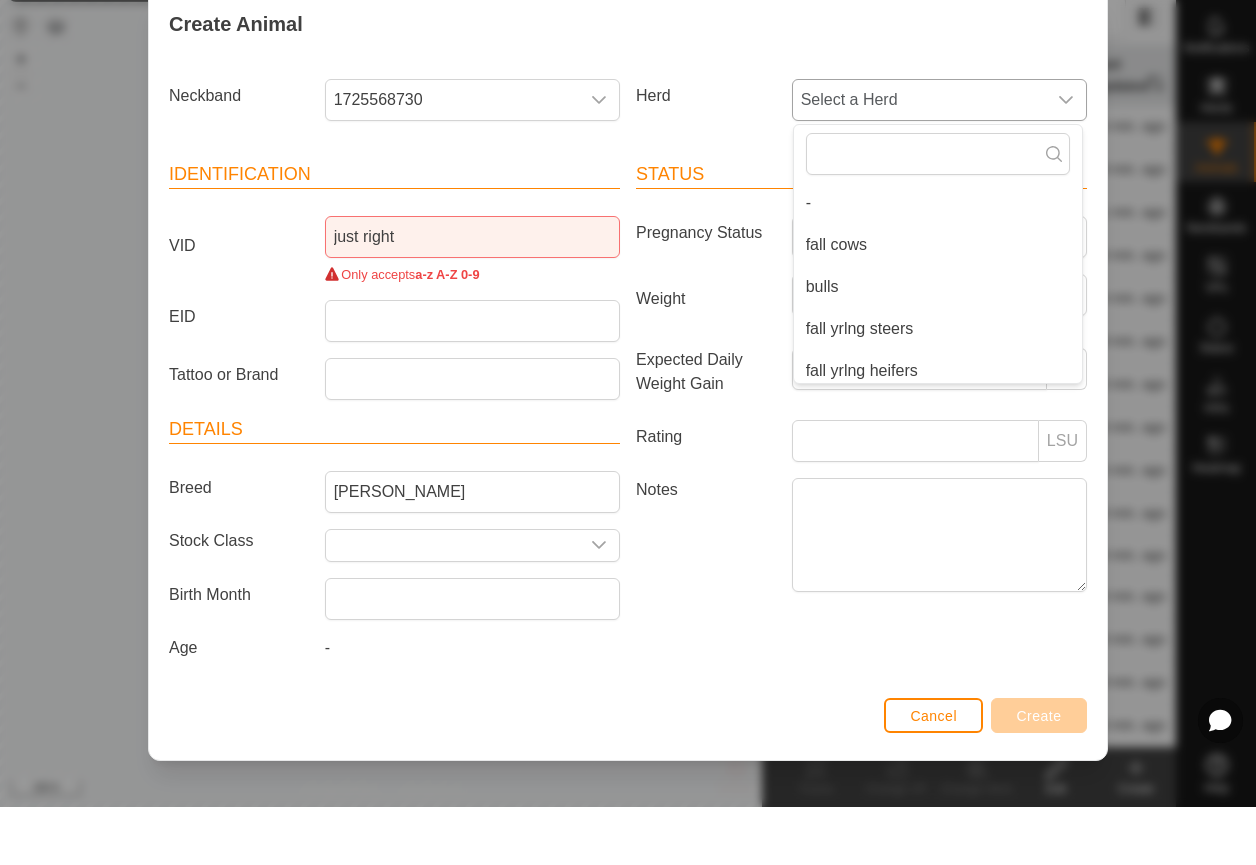 click on "bulls" at bounding box center (938, 345) 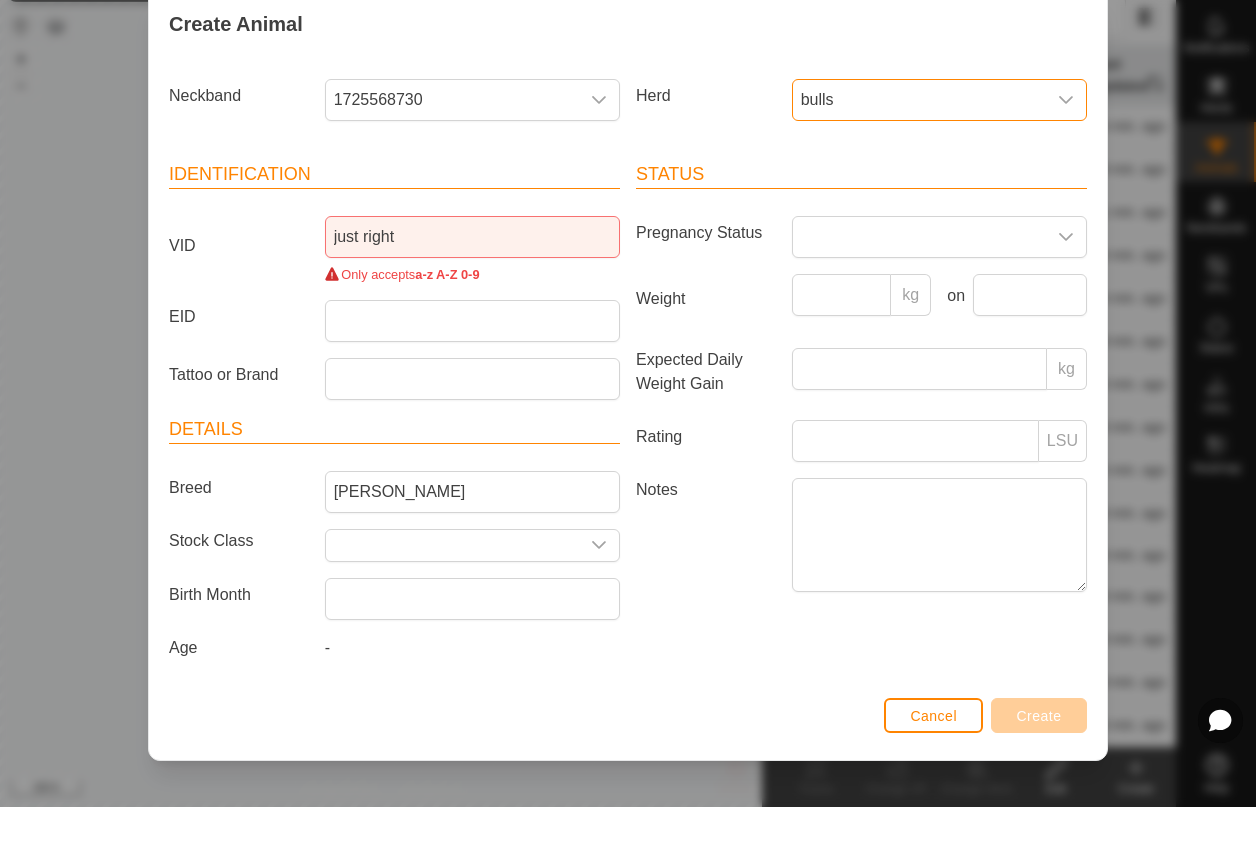 scroll, scrollTop: 0, scrollLeft: 0, axis: both 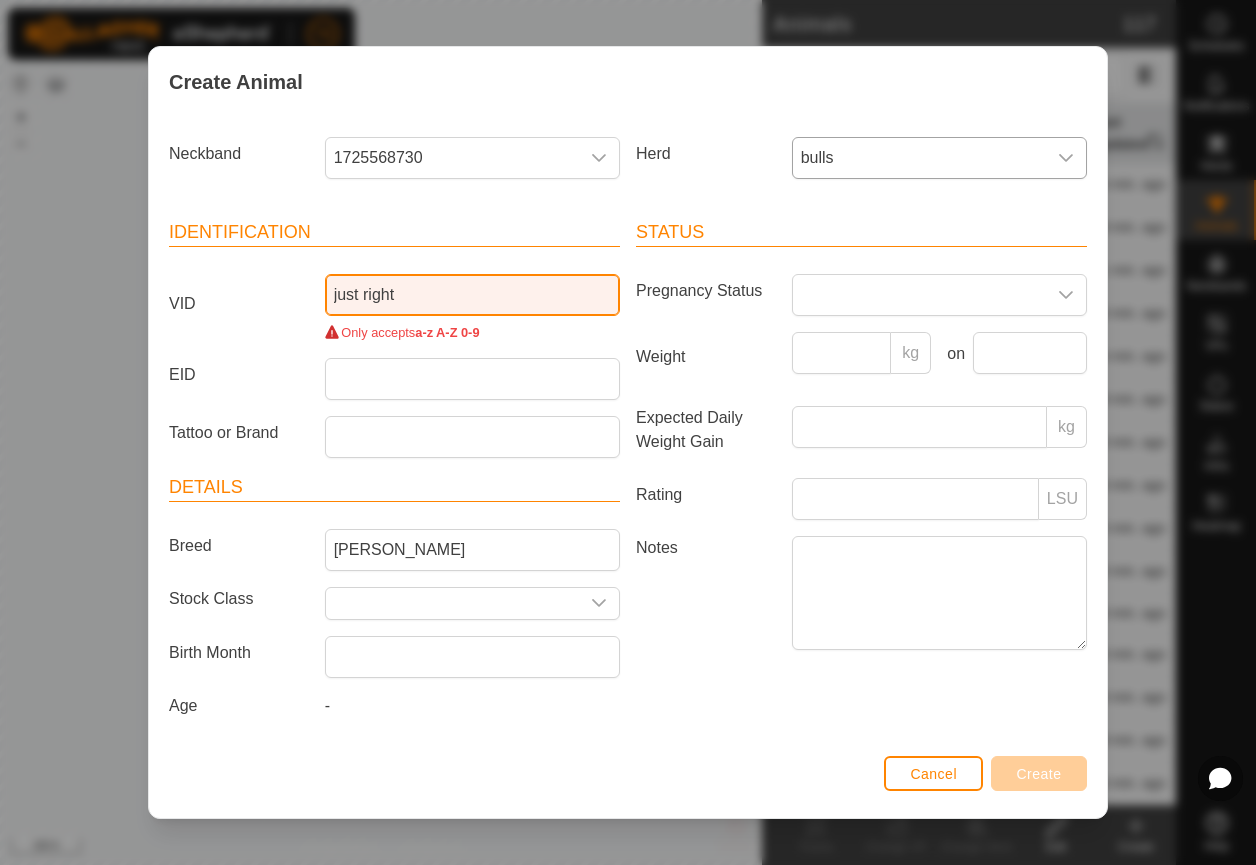 click on "just right" at bounding box center (472, 295) 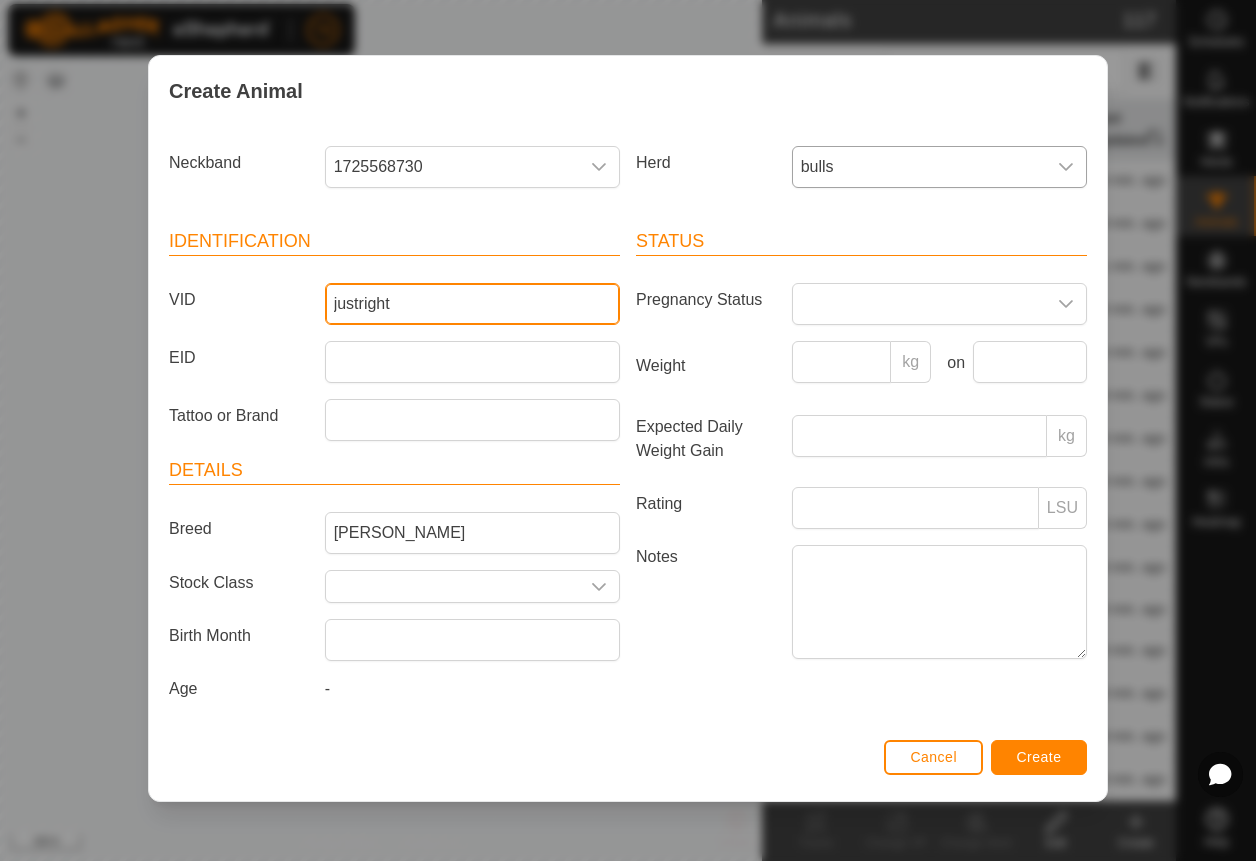 type on "justright" 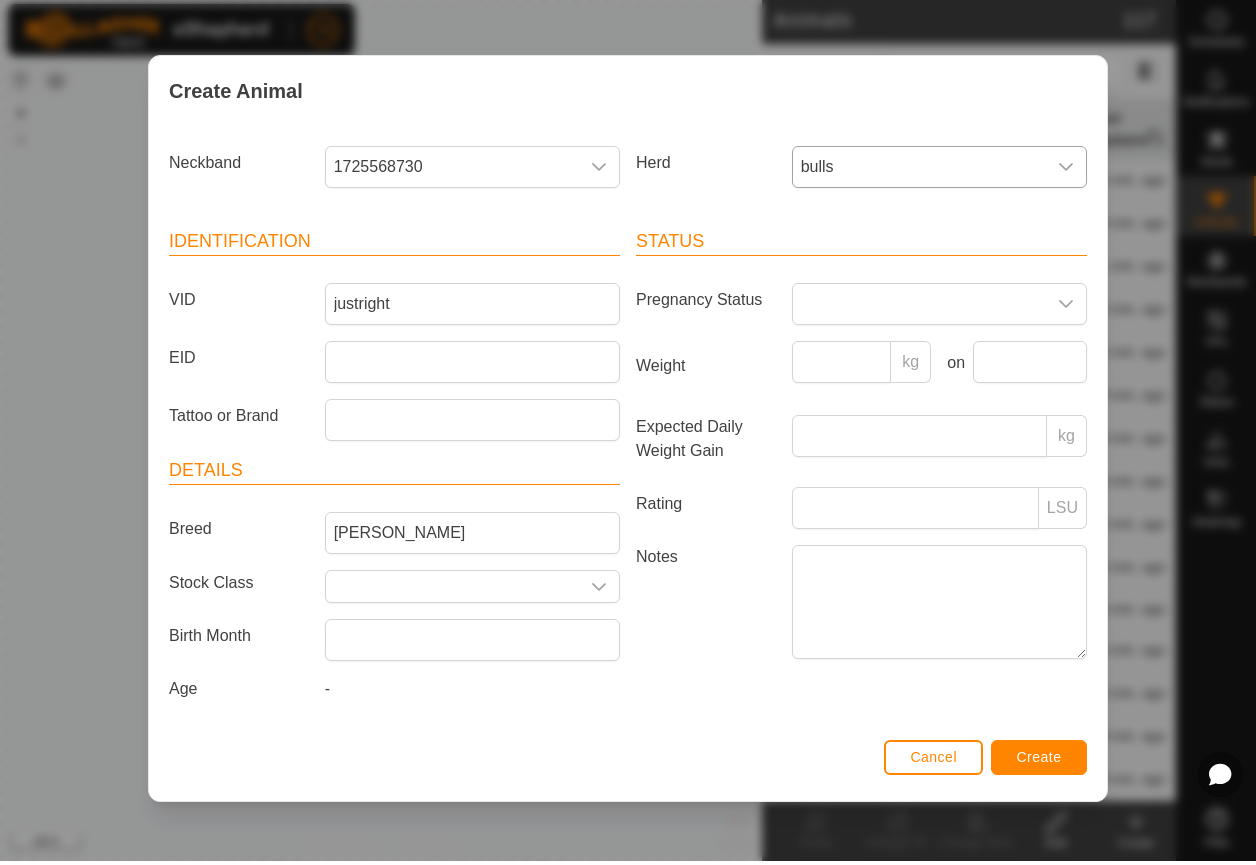 click on "Create" at bounding box center (1039, 761) 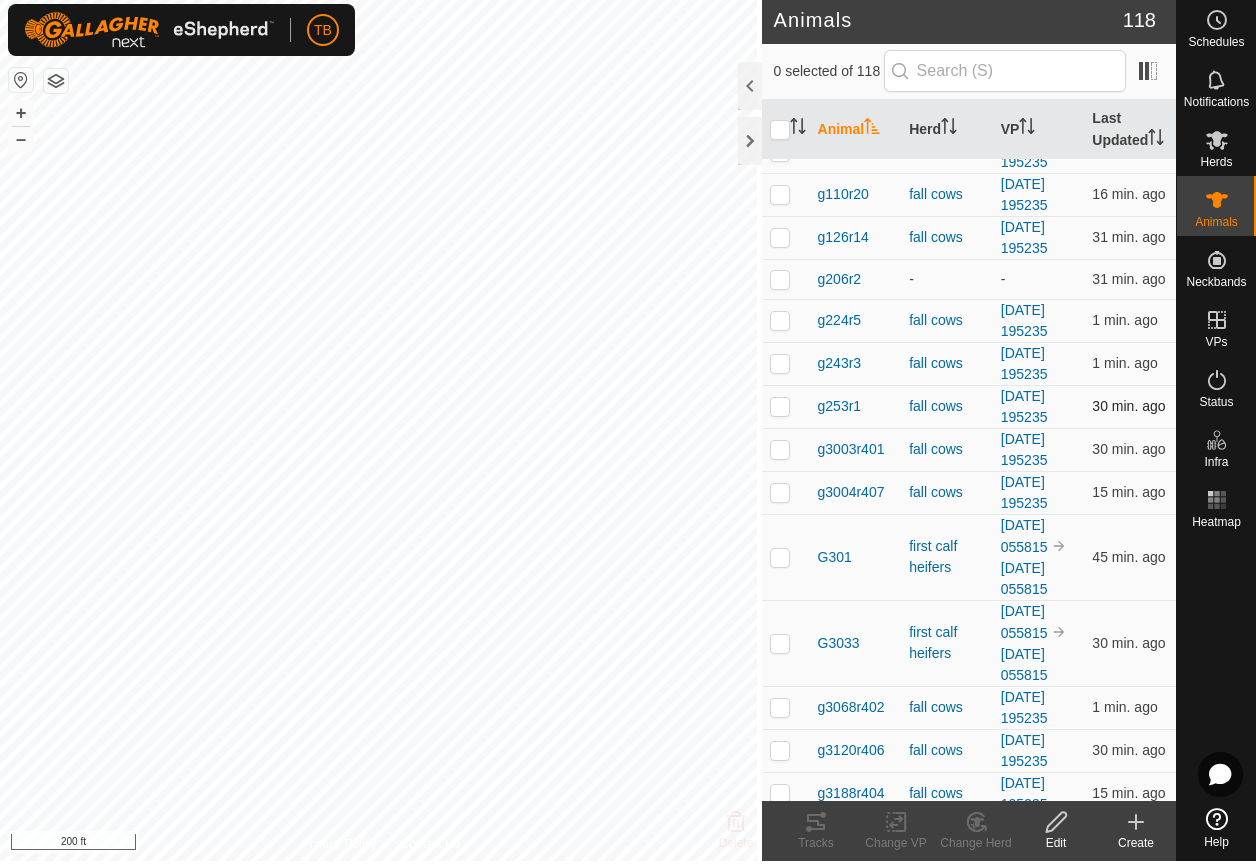 scroll, scrollTop: 303, scrollLeft: 0, axis: vertical 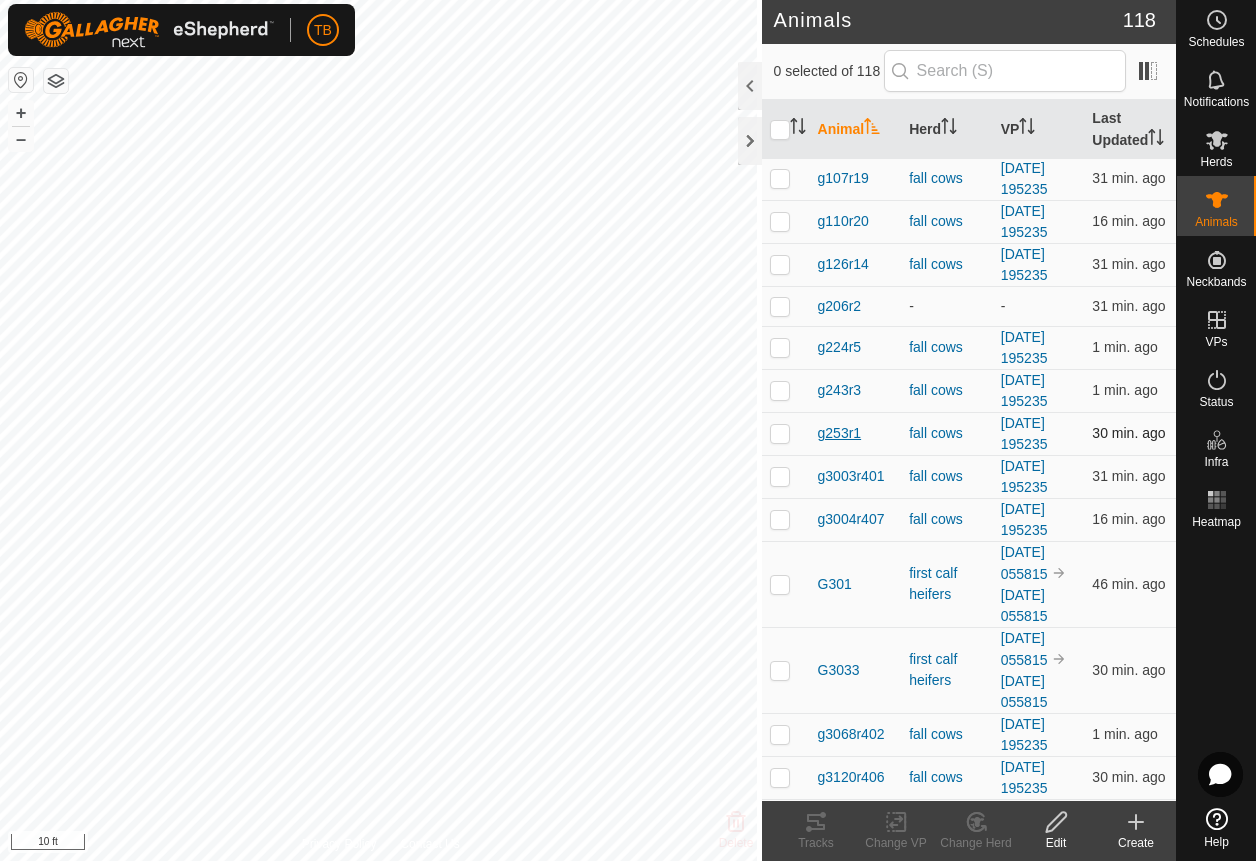 click on "Animals 118  0 selected of 118   Animal   Herd   VP   Last Updated   frappe   fall cows  [DATE] 195235  15 min. ago  g003r18   fall cows  [DATE] 195235  30 min. ago  g012r15   fall cows  [DATE] 195235  32 min. ago  g038r11   fall cows  [DATE] 195235  31 min. ago  g061r17   fall cows  [DATE] 195235  15 min. ago  g100r21   fall cows  [DATE] 195235  30 min. ago  g102r22   fall cows  [DATE] 195235  31 min. ago  g107r19   fall cows  [DATE] 195235  31 min. ago  g110r20   fall cows  [DATE] 195235  16 min. ago  g126r14   fall cows  [DATE] 195235  31 min. ago  g206r2   -  -  31 min. ago  g224r5   fall cows  [DATE] 195235  1 min. ago  g243r3   fall cows  [DATE] 195235  1 min. ago  g253r1   fall cows  [DATE] 195235  30 min. ago  g3003r401   fall cows  [DATE] 195235  31 min. ago  g3004r407   fall cows  [DATE] 195235  16 min. ago  G301   first calf heifers  [DATE] 055815 [DATE] 055815  46 min. ago  G3033   first calf heifers  [DATE] 055815  g3068r402" 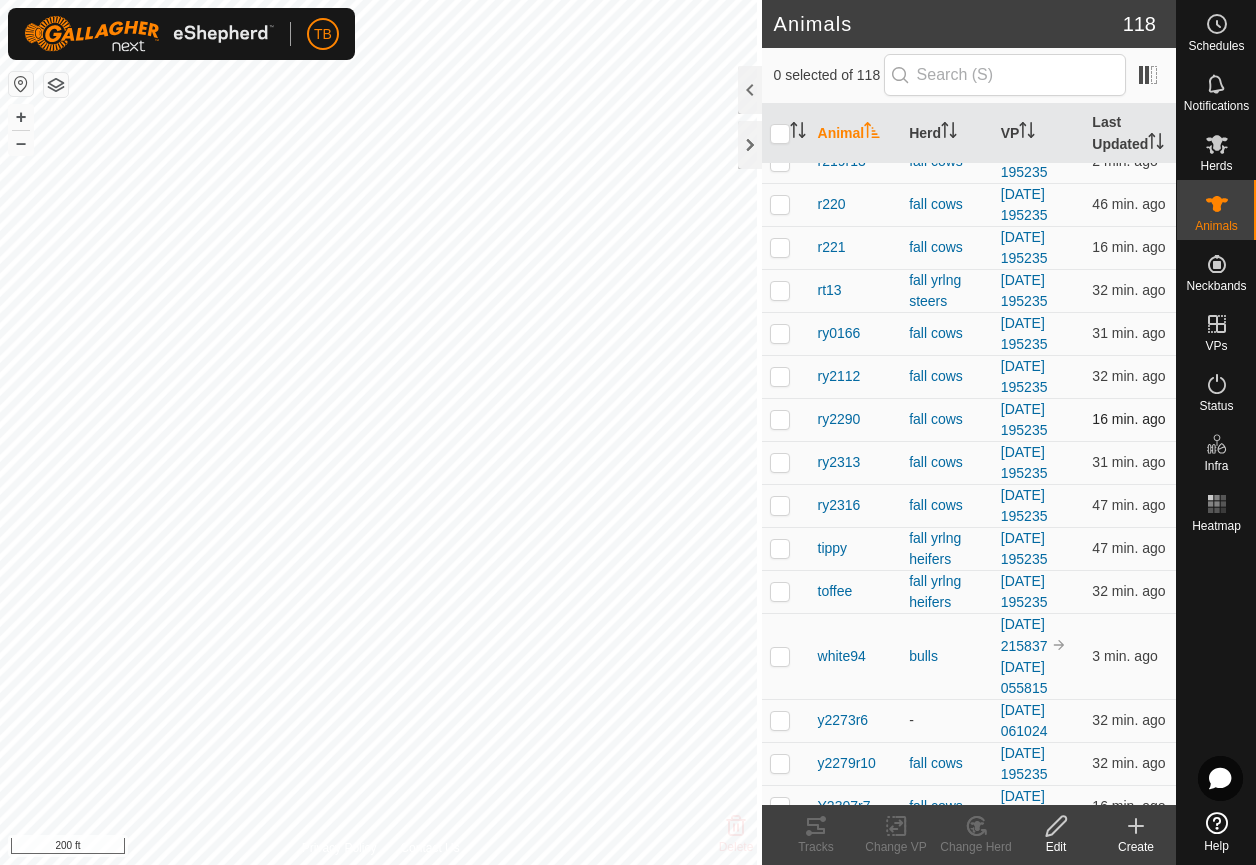 scroll, scrollTop: 5612, scrollLeft: 0, axis: vertical 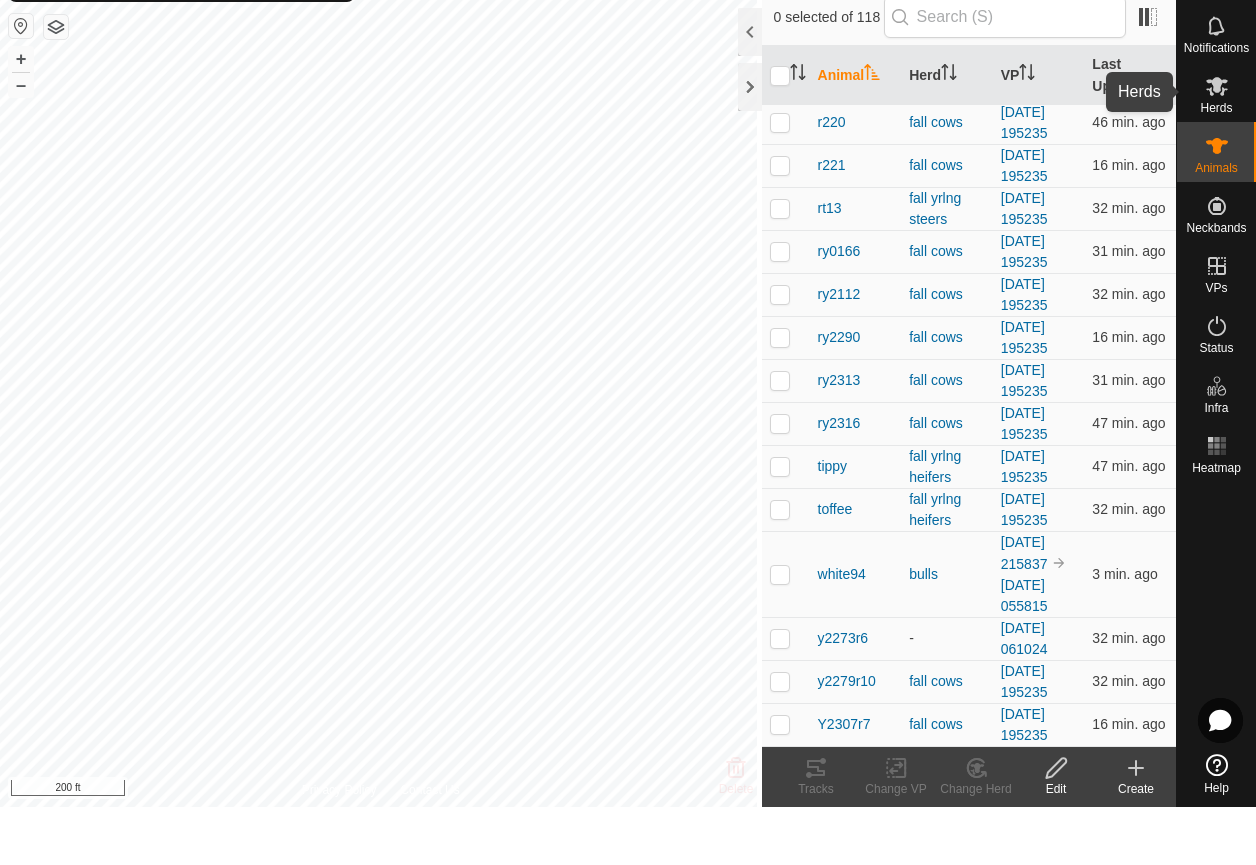 click 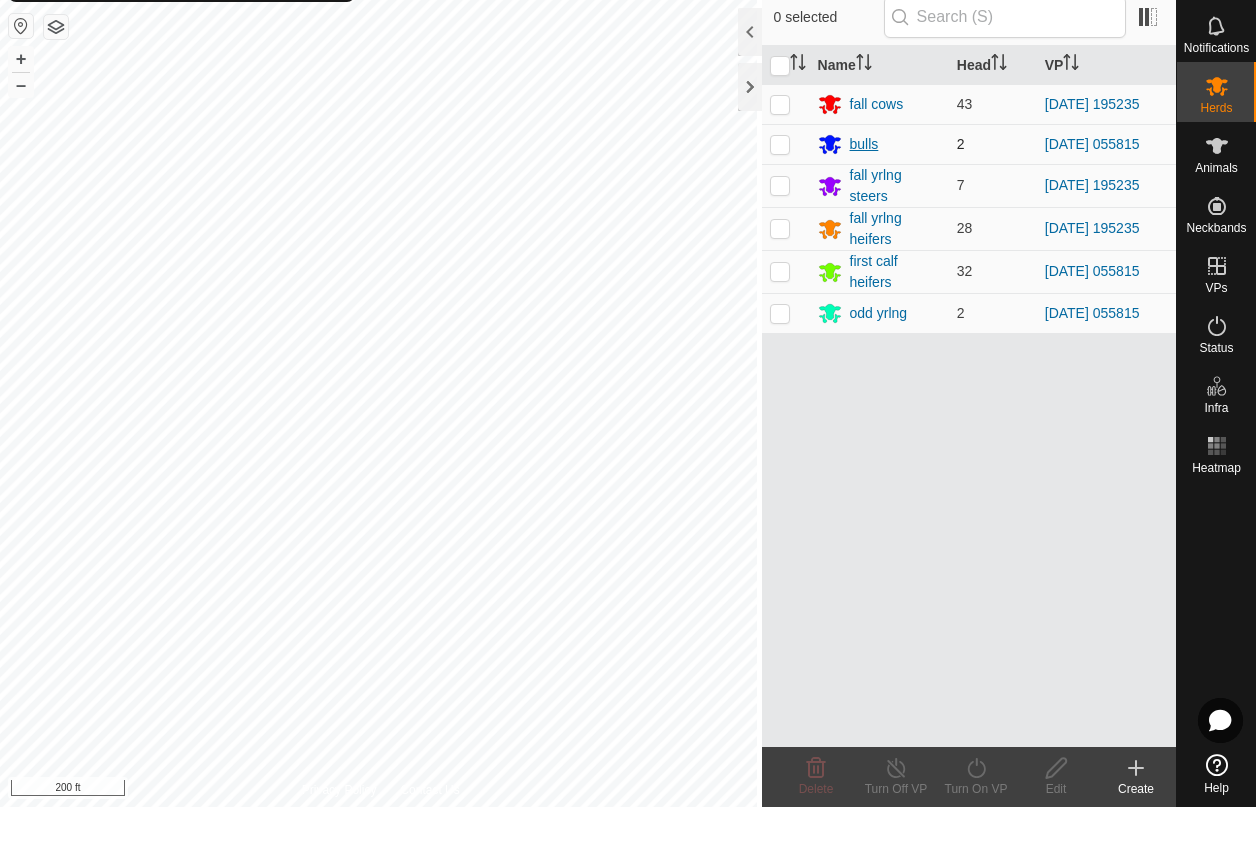 click on "bulls" at bounding box center (879, 202) 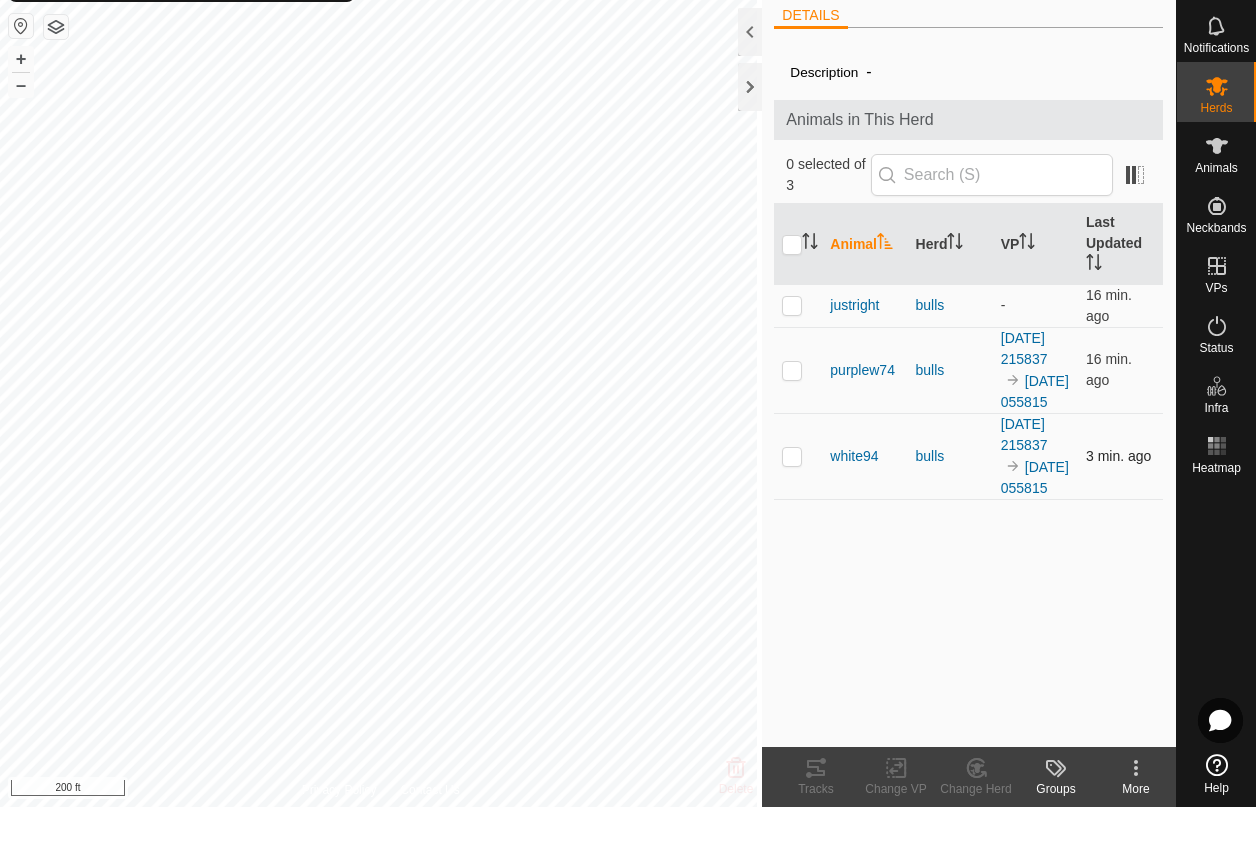 click at bounding box center [792, 514] 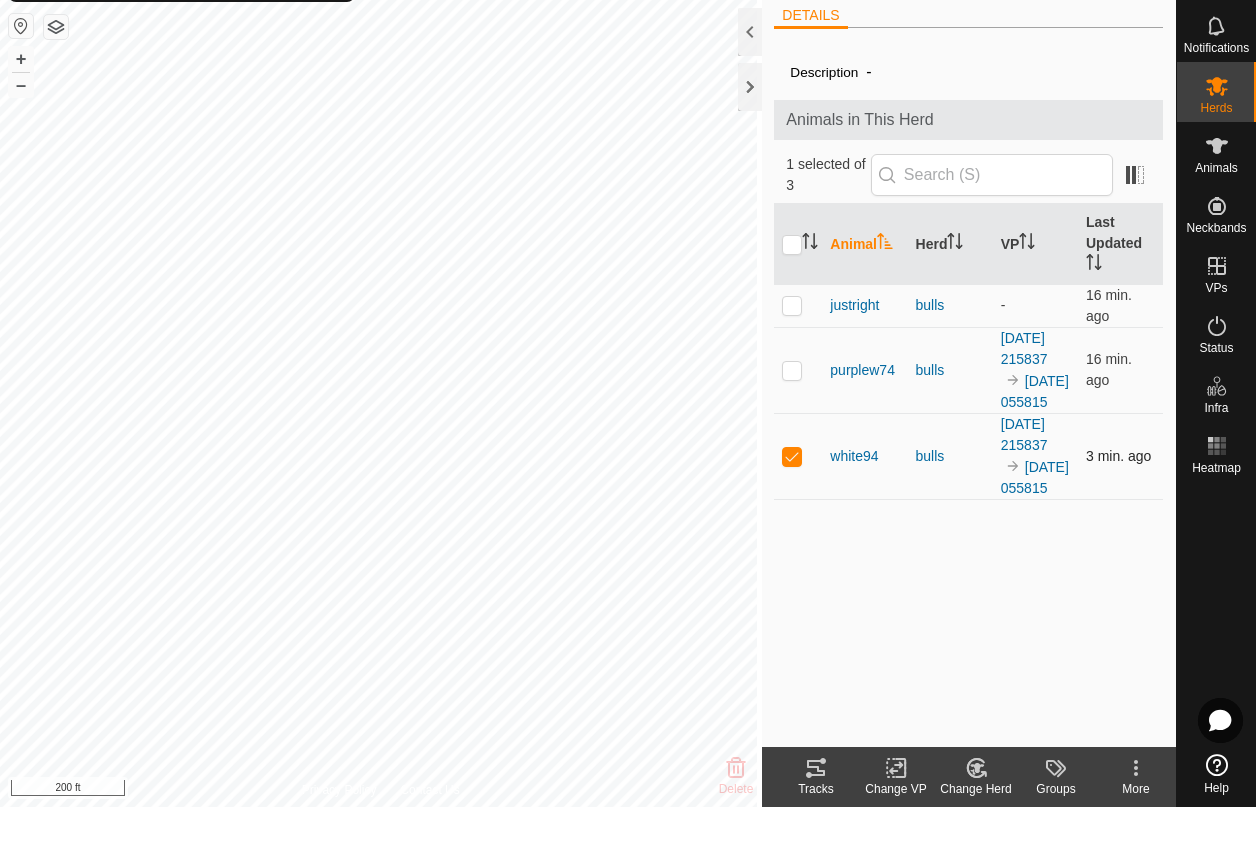 checkbox on "true" 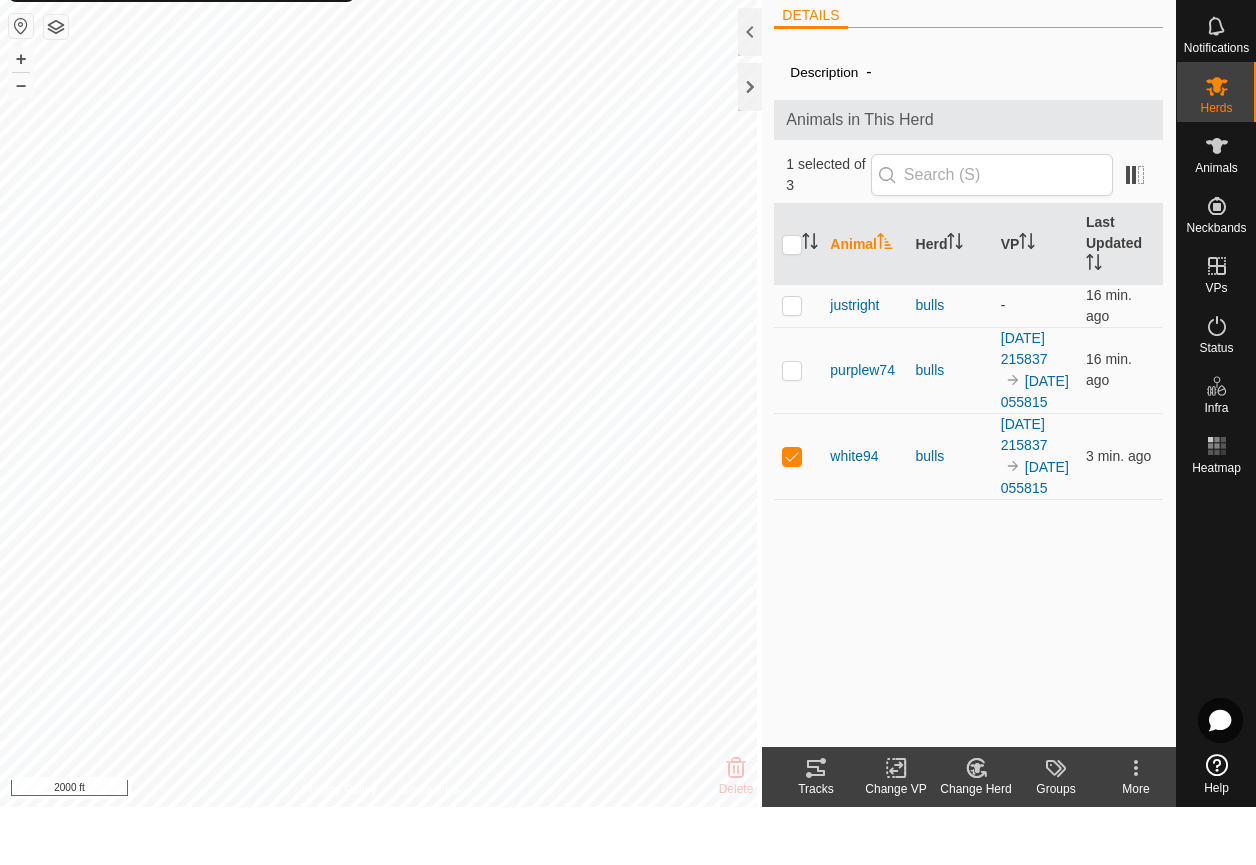 click 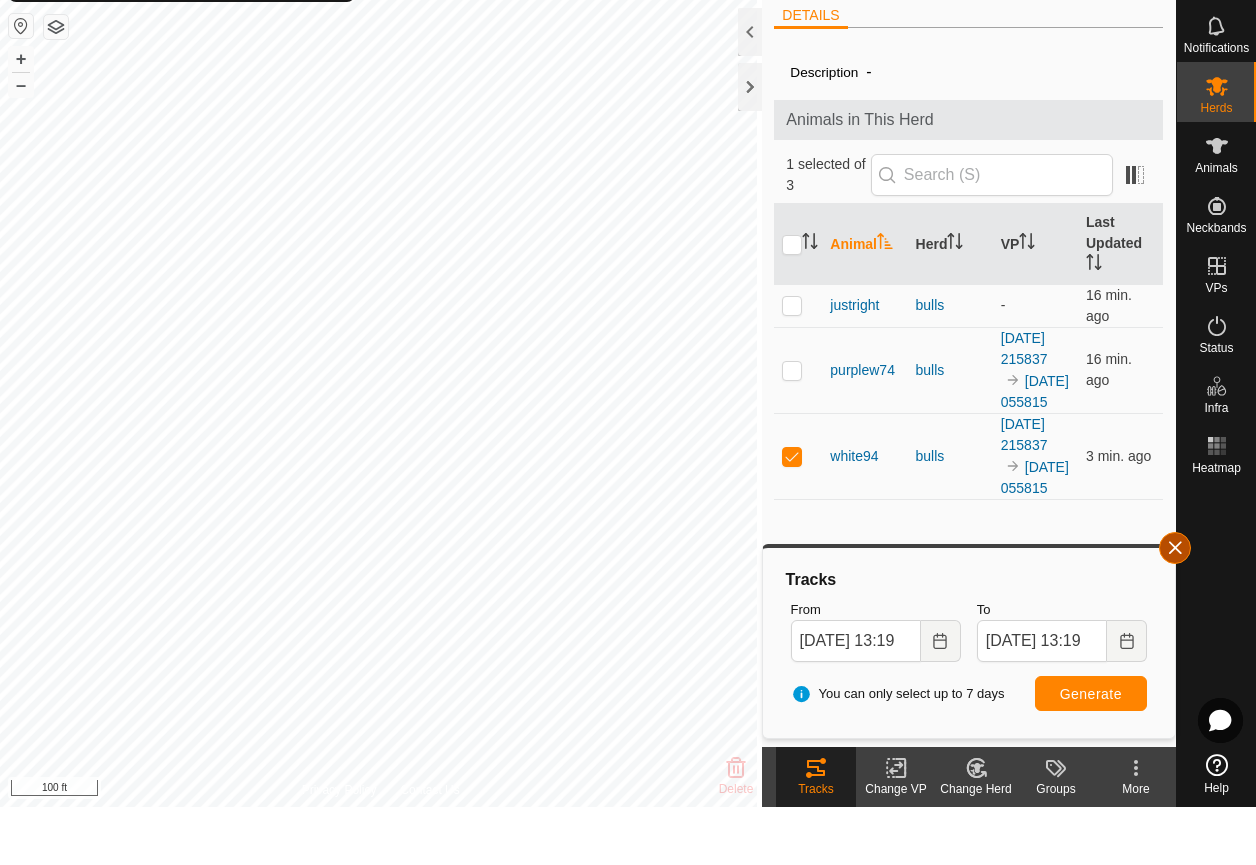 click at bounding box center [1175, 606] 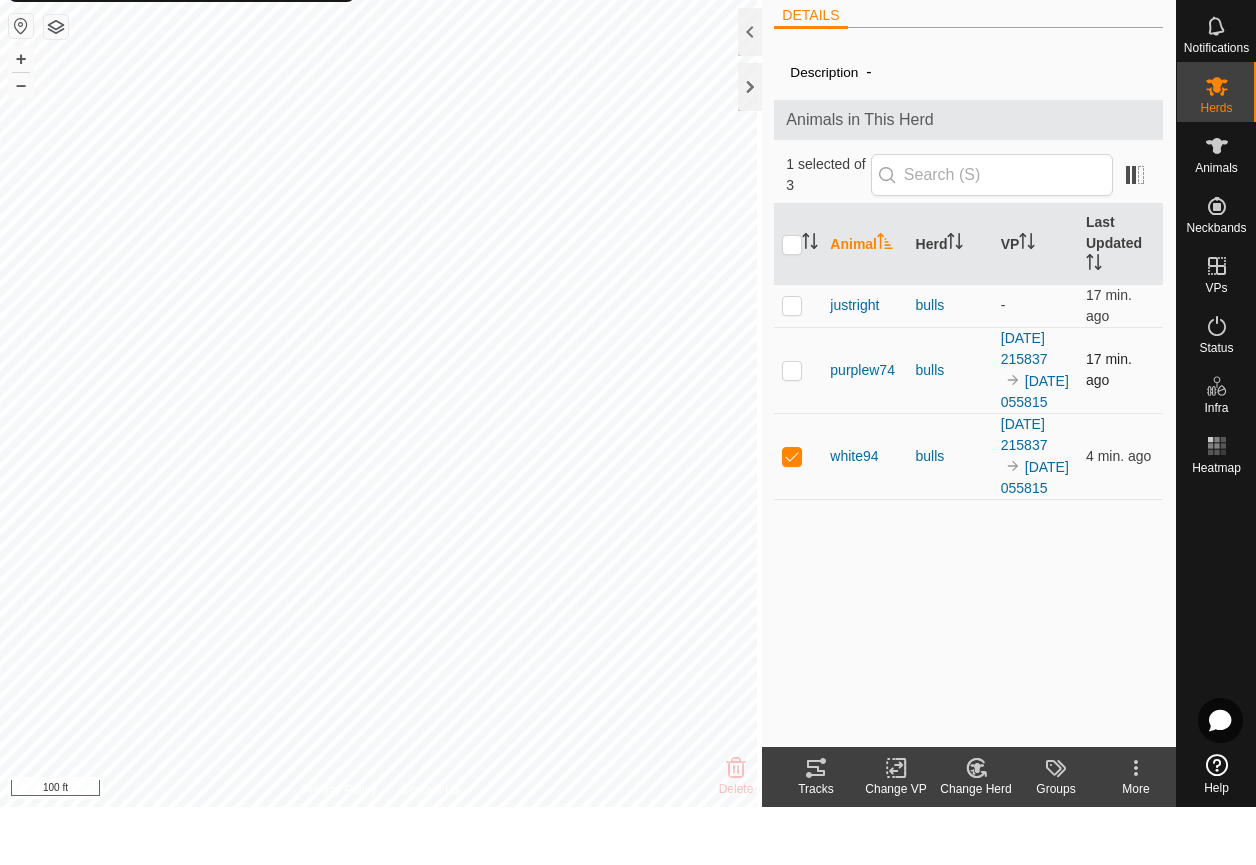 click at bounding box center (792, 428) 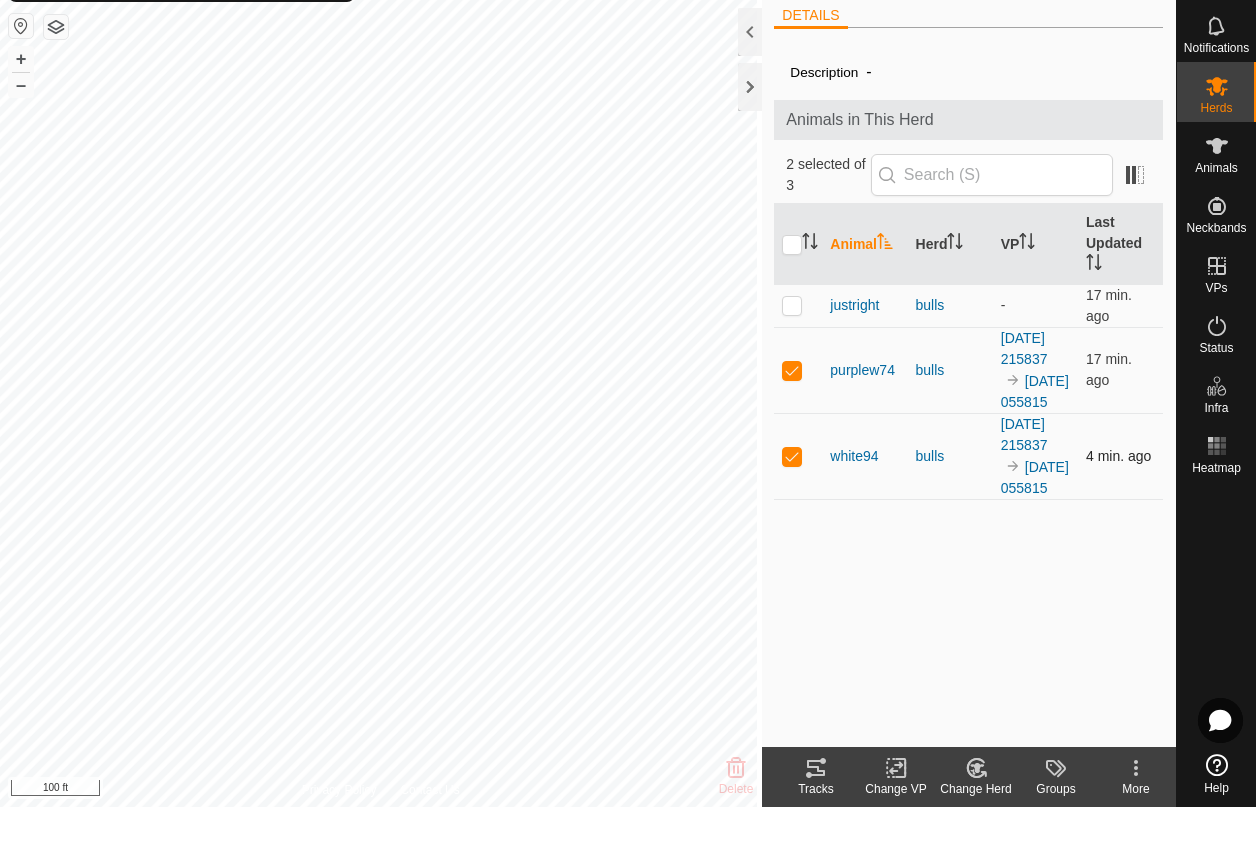click at bounding box center [792, 514] 